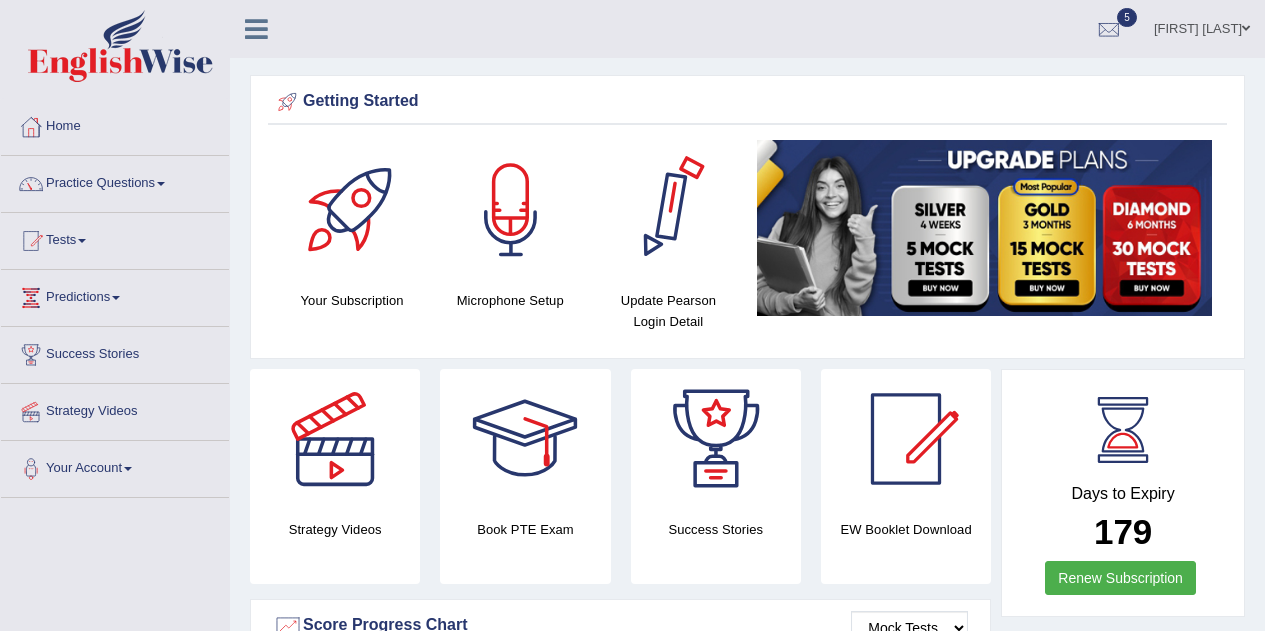 scroll, scrollTop: 0, scrollLeft: 0, axis: both 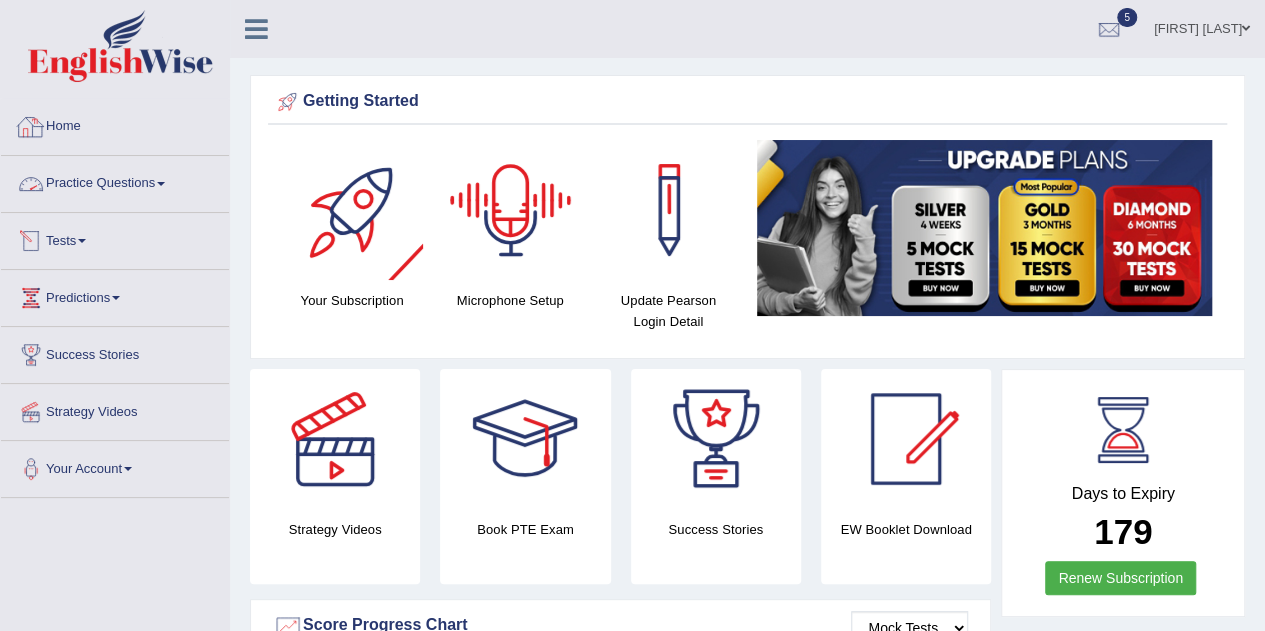 click on "Home" at bounding box center (115, 124) 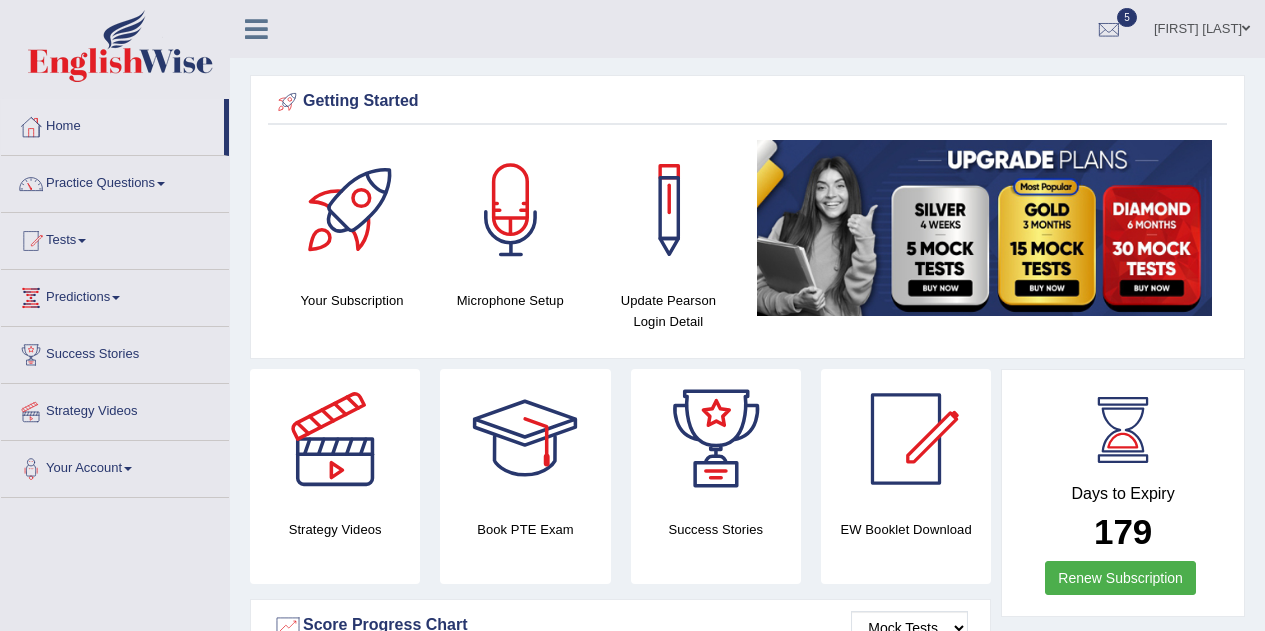 scroll, scrollTop: 0, scrollLeft: 0, axis: both 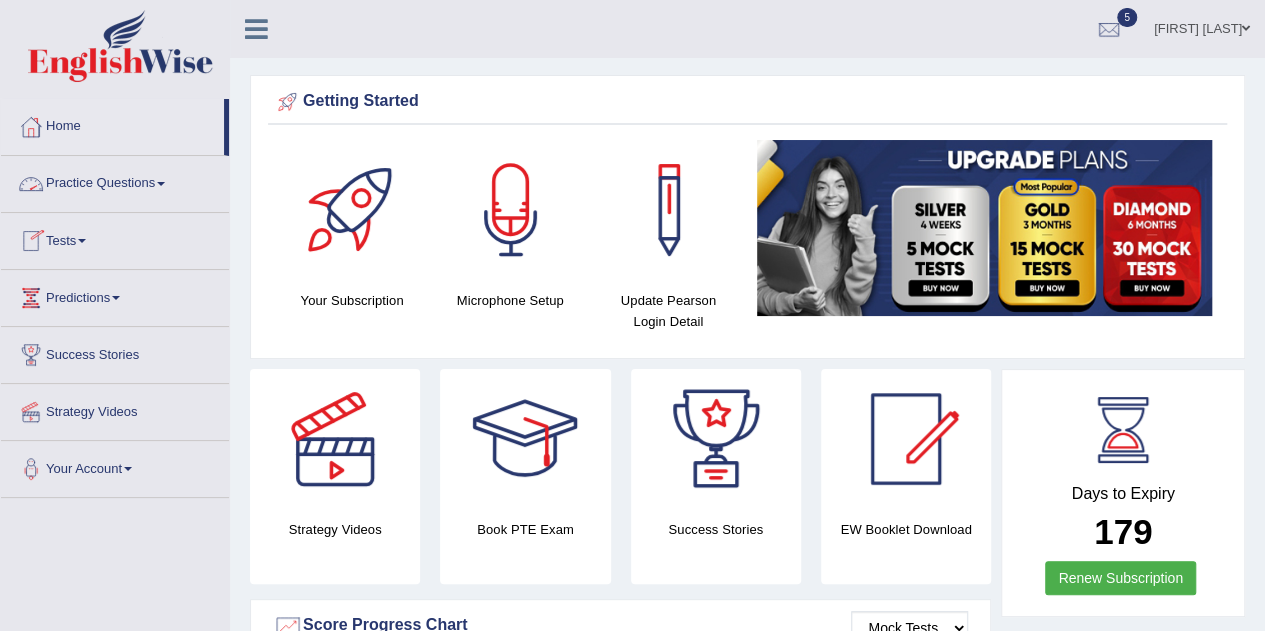 click on "Practice Questions" at bounding box center [115, 181] 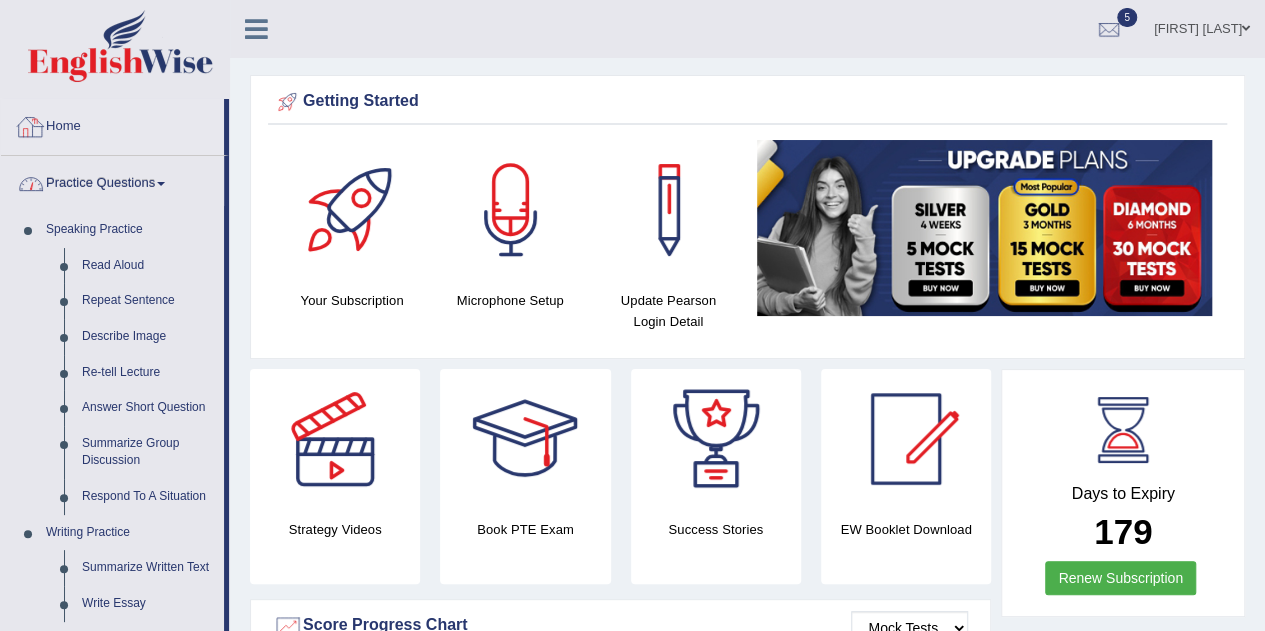 click on "Home" at bounding box center [112, 124] 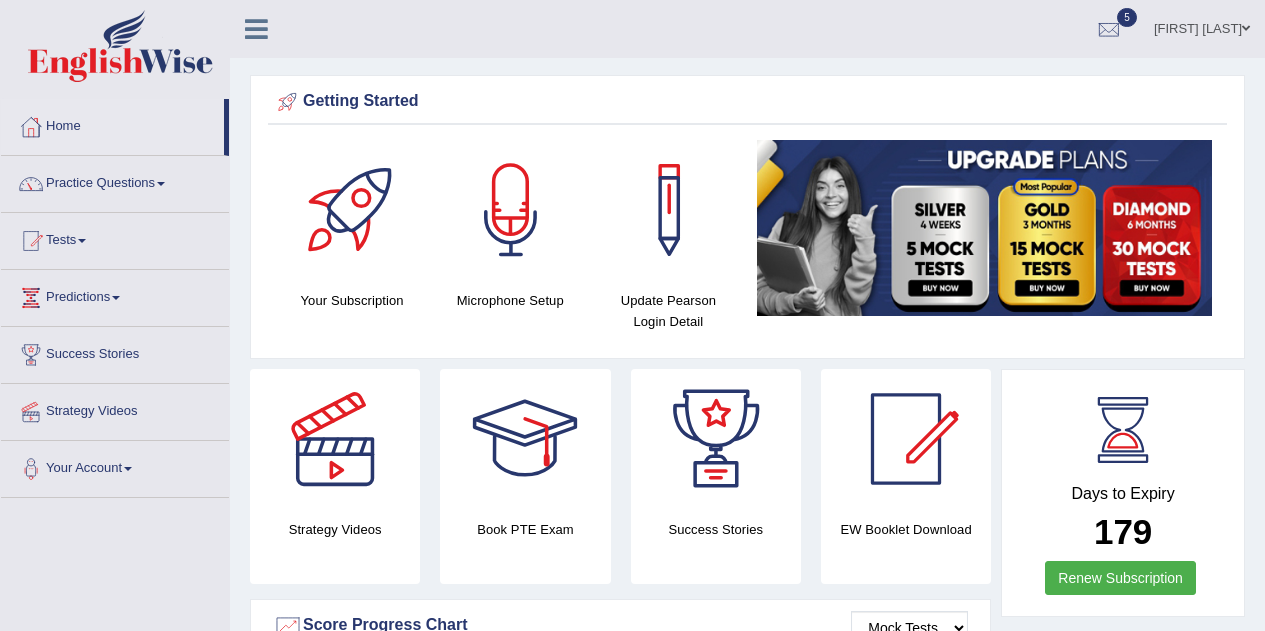 scroll, scrollTop: 0, scrollLeft: 0, axis: both 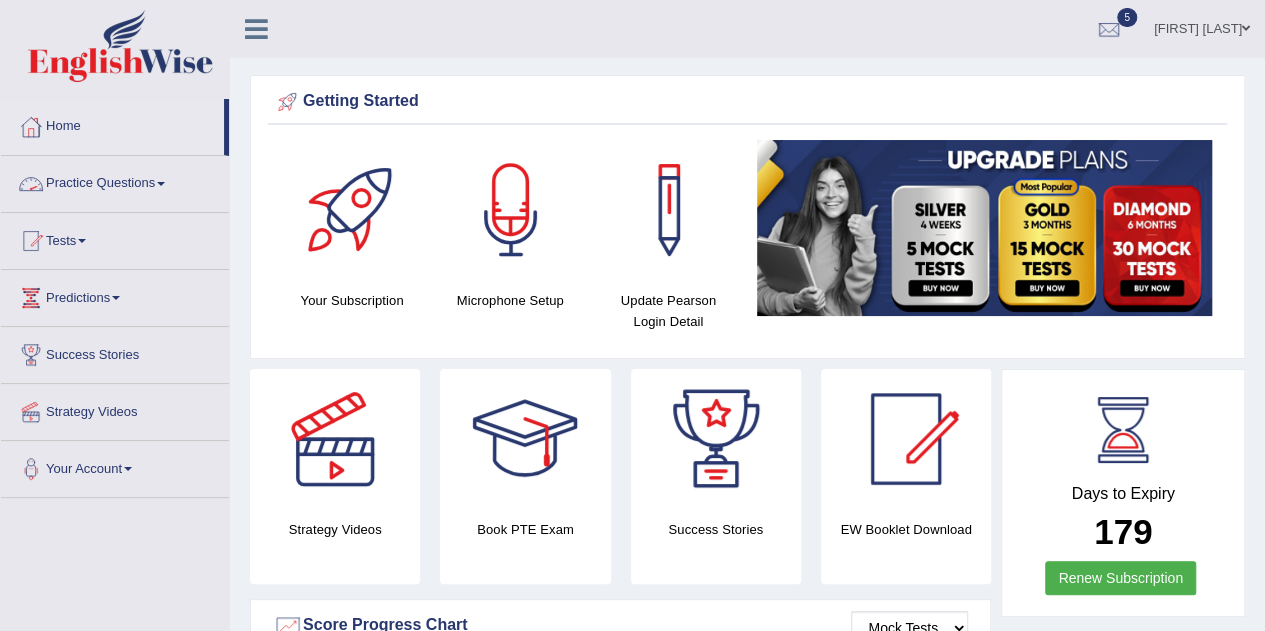 click on "Practice Questions" at bounding box center (115, 181) 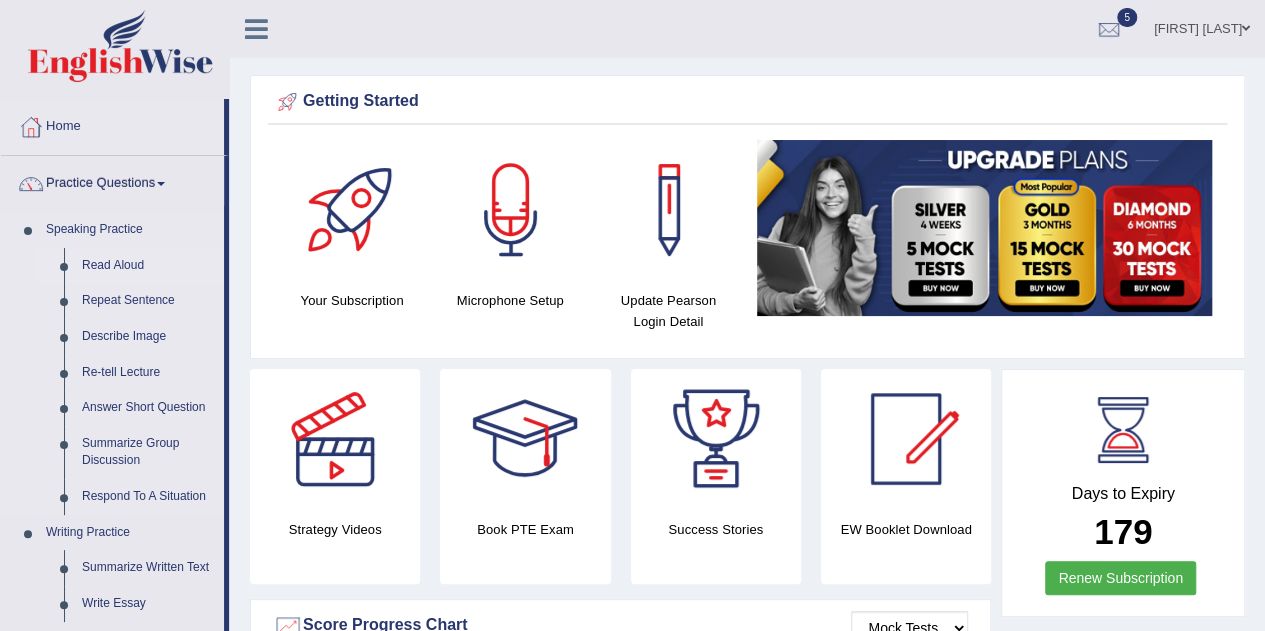 click on "Read Aloud" at bounding box center [148, 266] 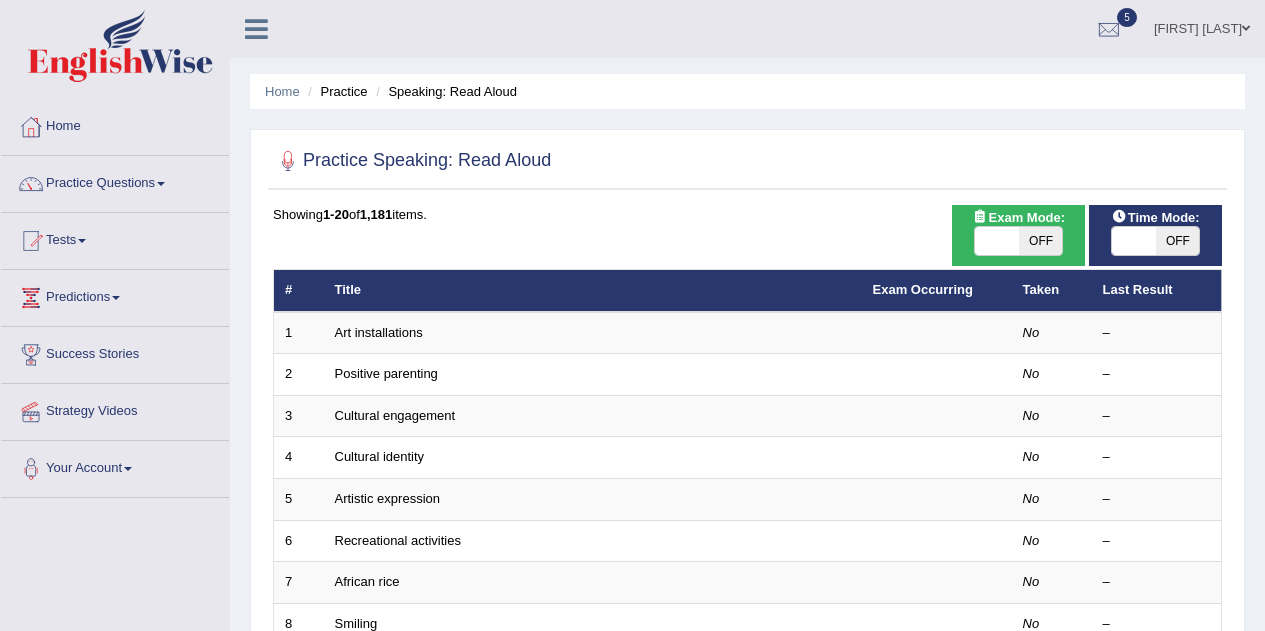 scroll, scrollTop: 0, scrollLeft: 0, axis: both 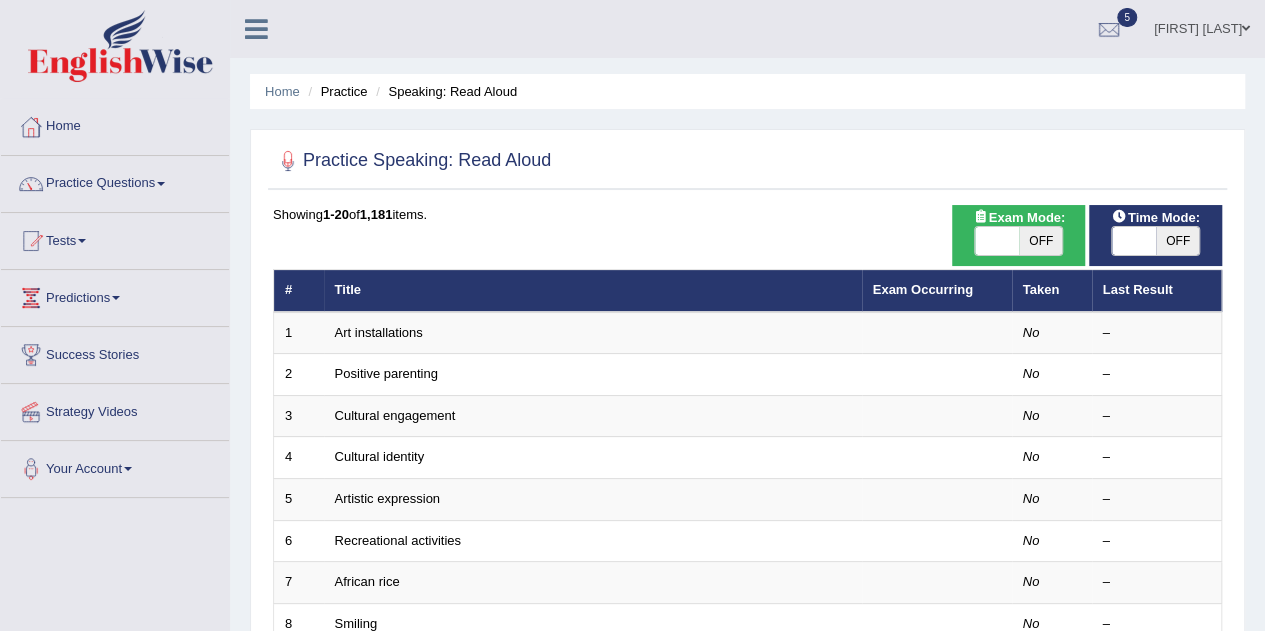 click on "OFF" at bounding box center (1178, 241) 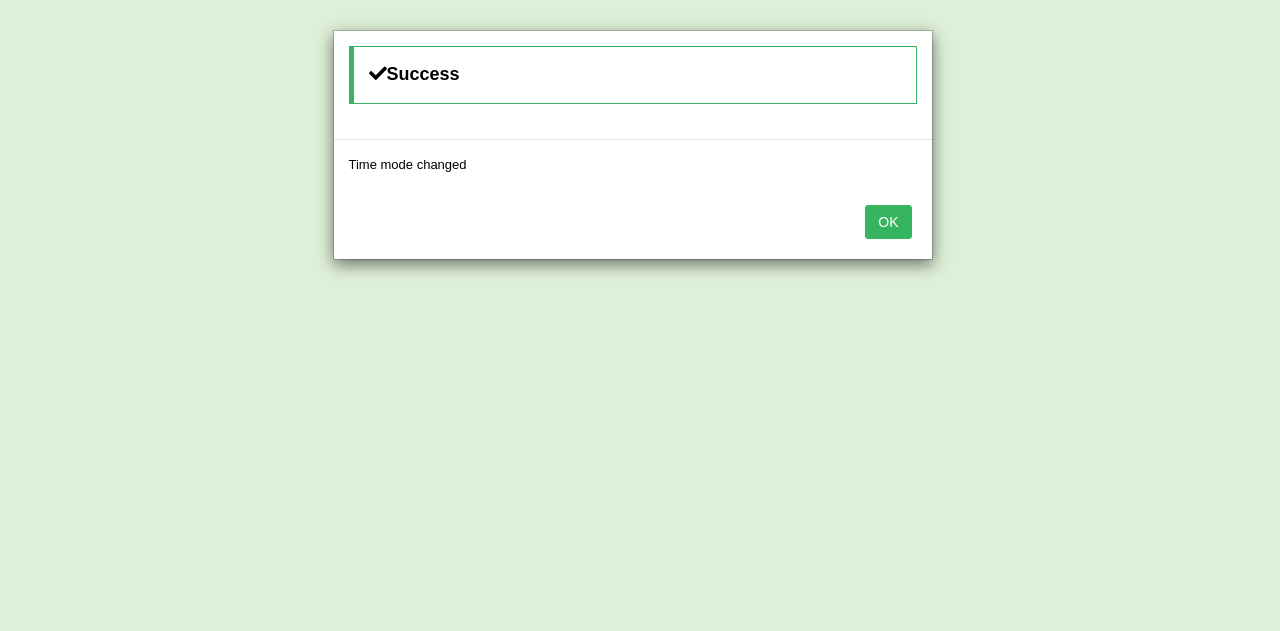 click on "OK" at bounding box center [888, 222] 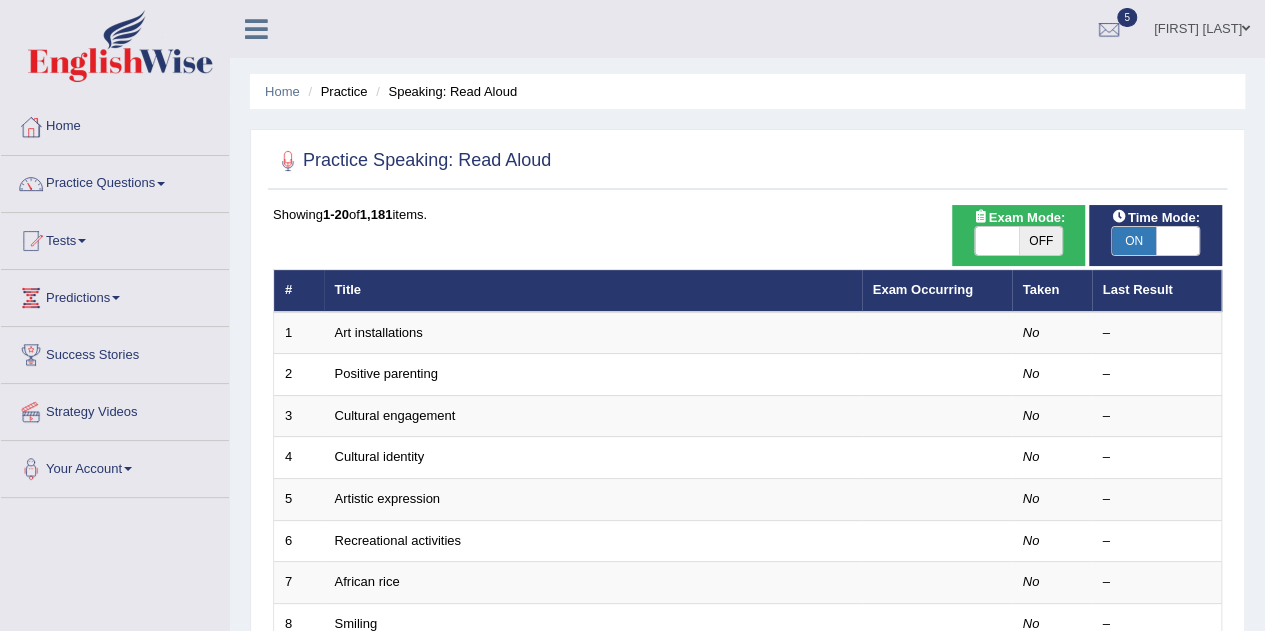 click at bounding box center (997, 241) 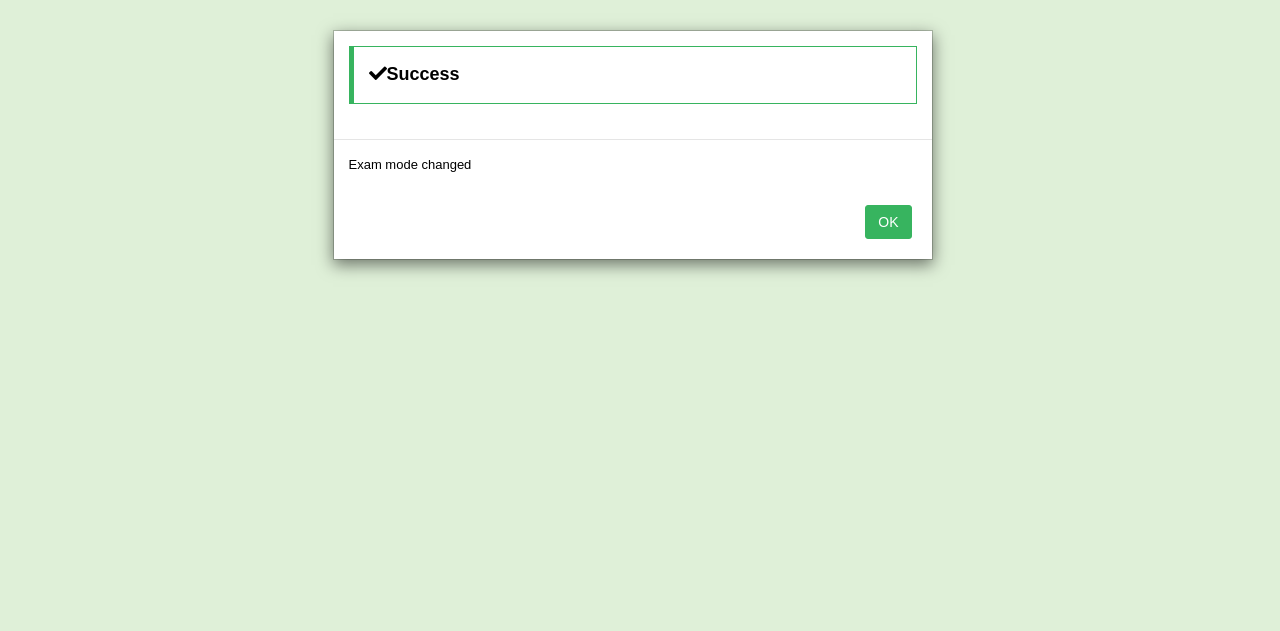 click on "OK" at bounding box center (888, 222) 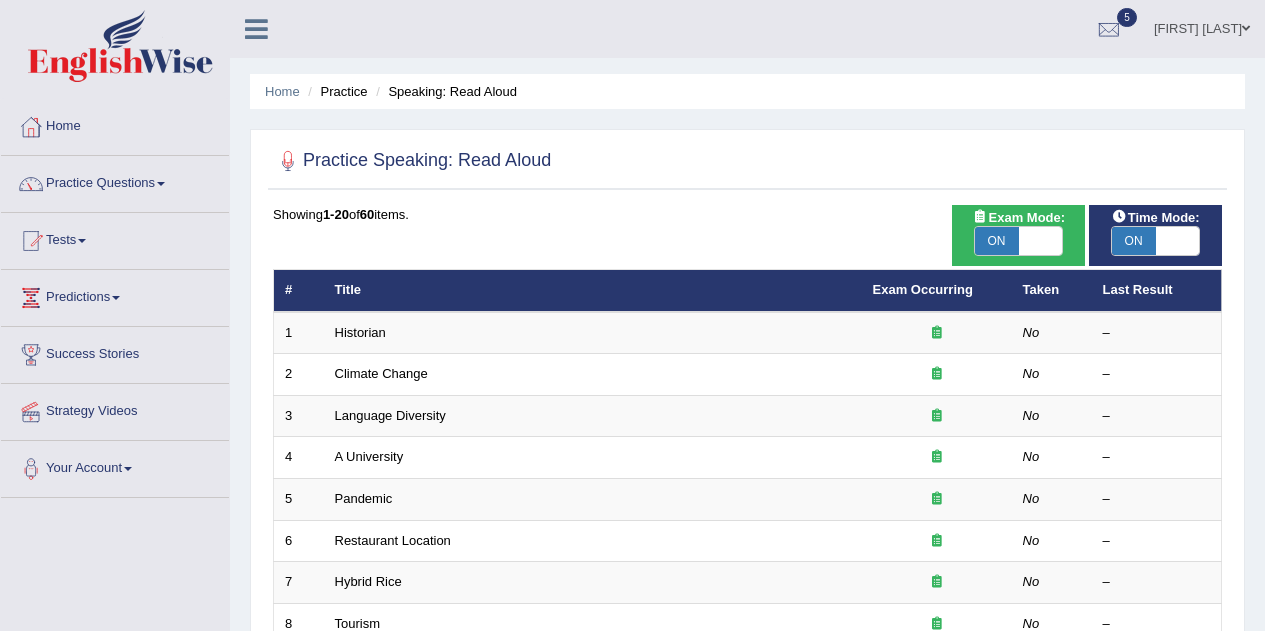 scroll, scrollTop: 0, scrollLeft: 0, axis: both 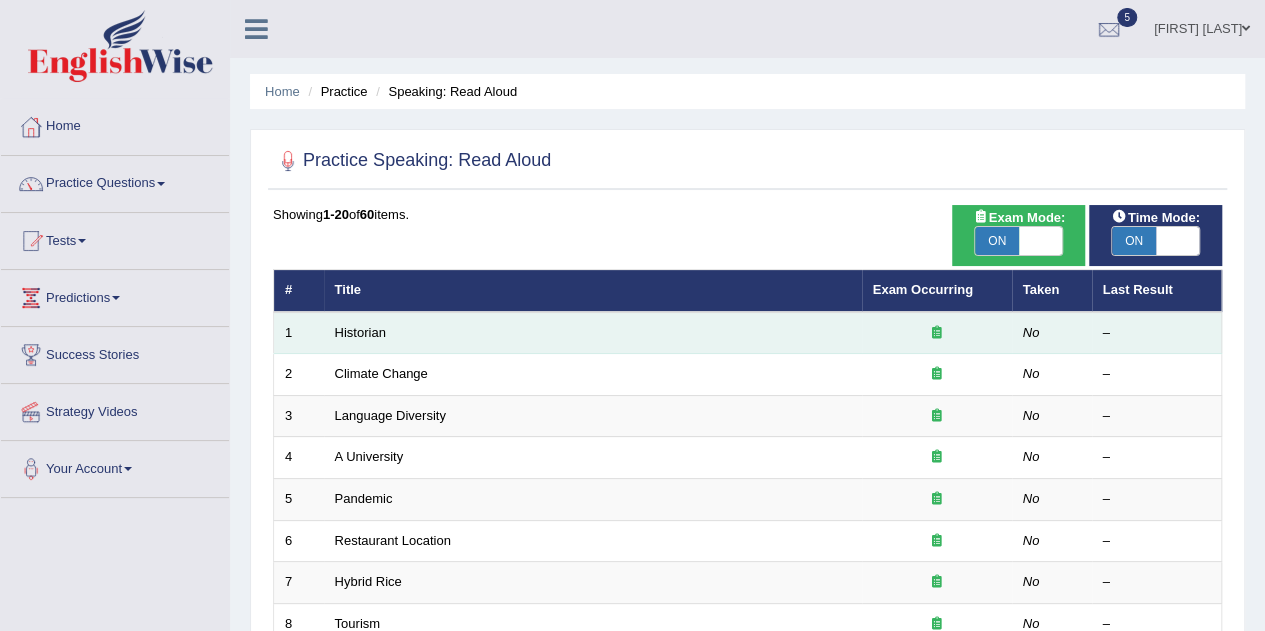 click on "Historian" at bounding box center [593, 333] 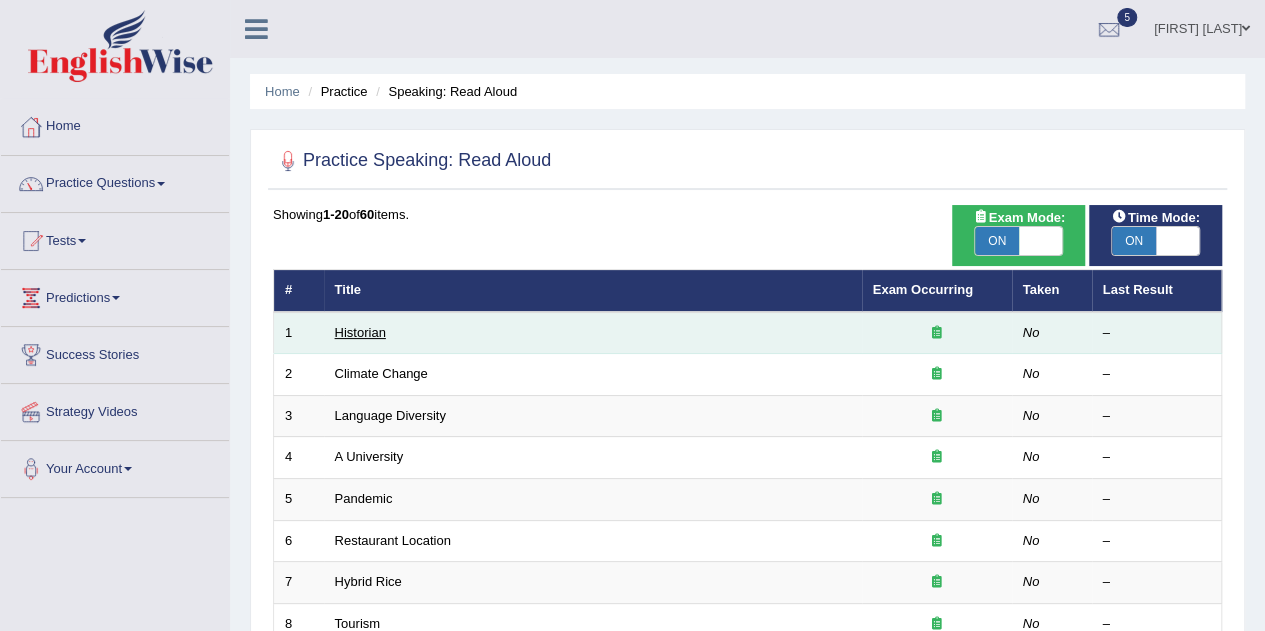 click on "Historian" at bounding box center [360, 332] 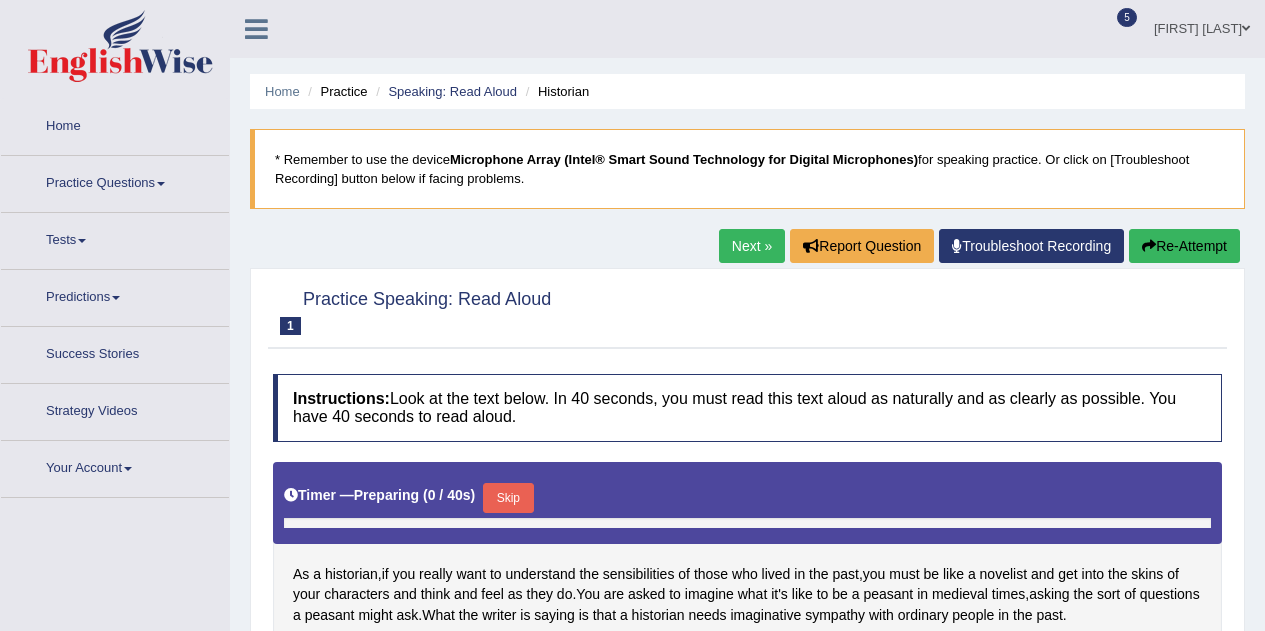 scroll, scrollTop: 0, scrollLeft: 0, axis: both 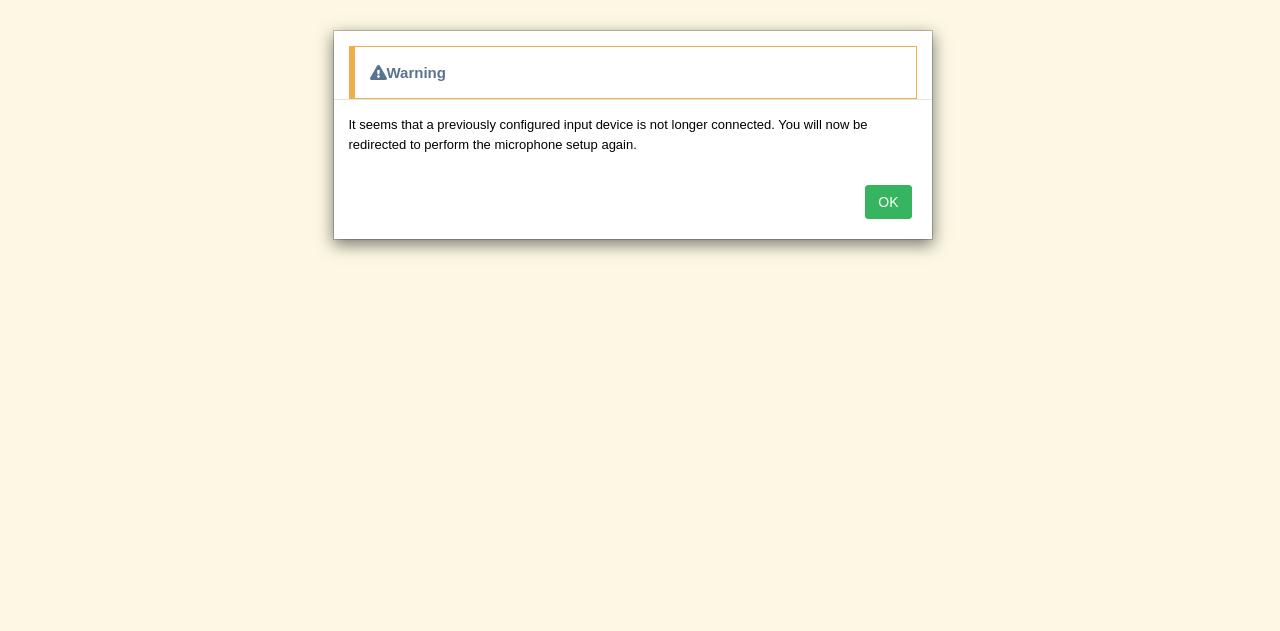 click on "OK" at bounding box center (888, 202) 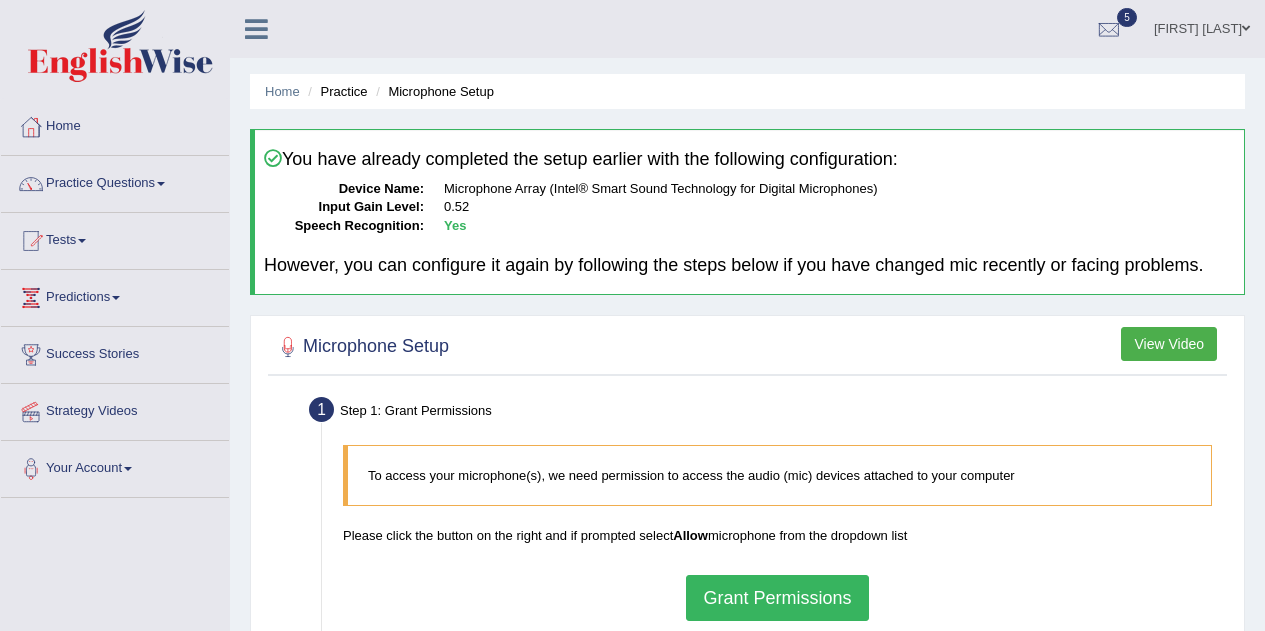 scroll, scrollTop: 0, scrollLeft: 0, axis: both 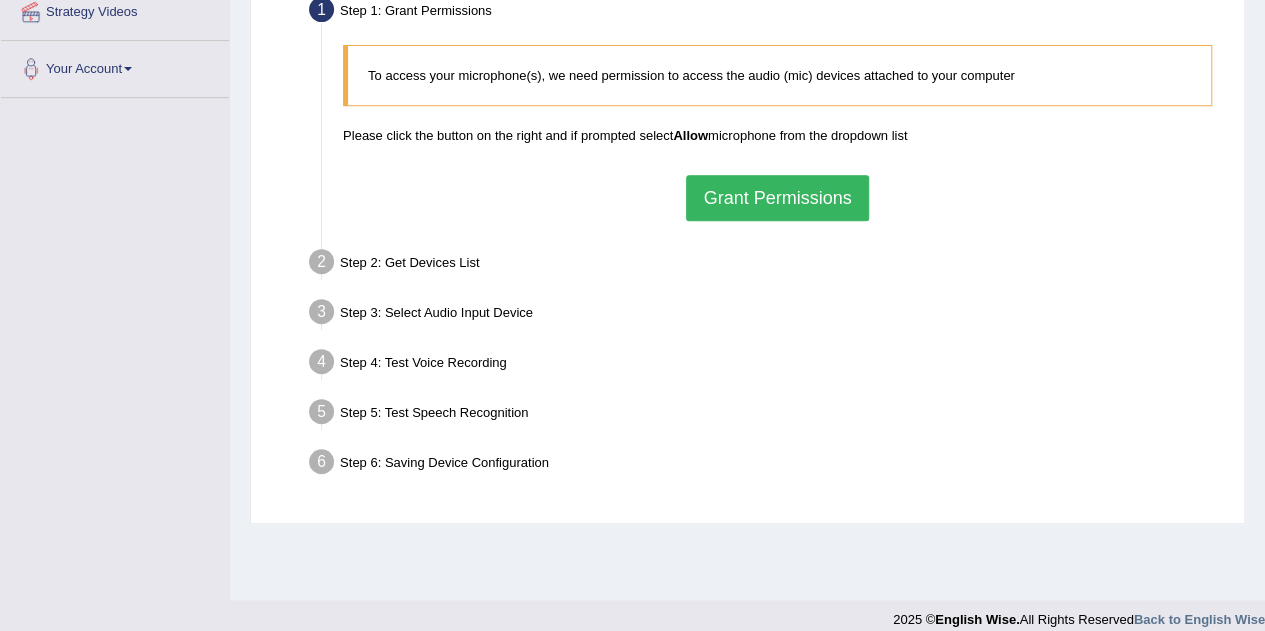 click on "Grant Permissions" at bounding box center [777, 198] 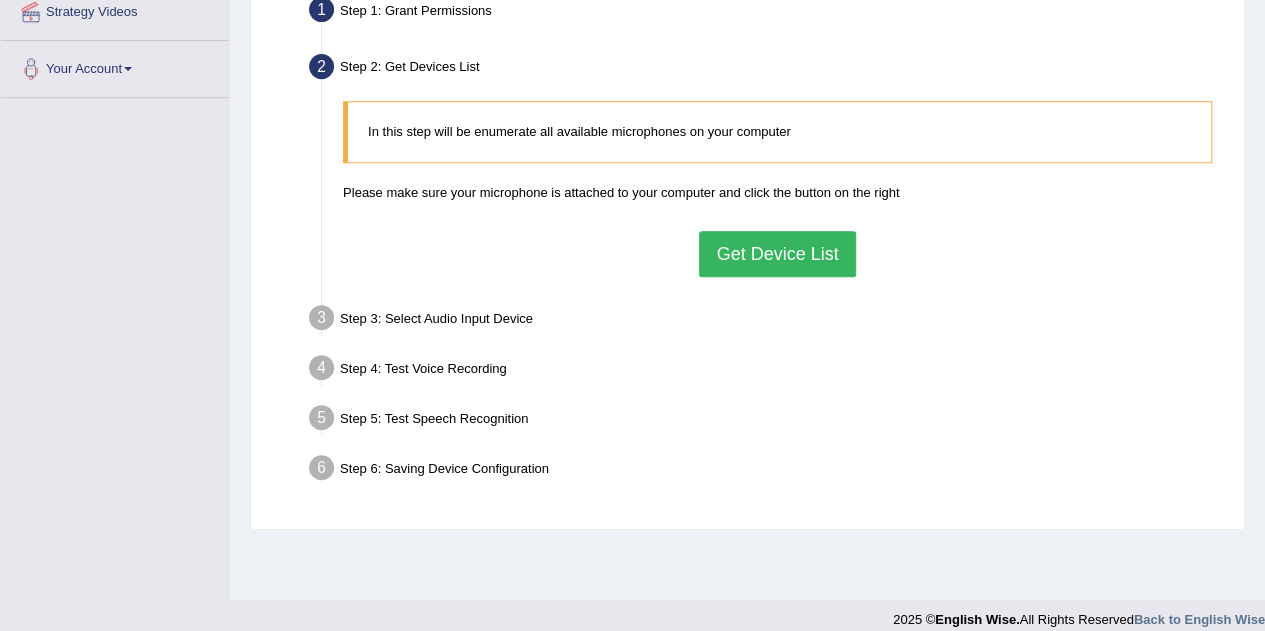 click on "Get Device List" at bounding box center (777, 254) 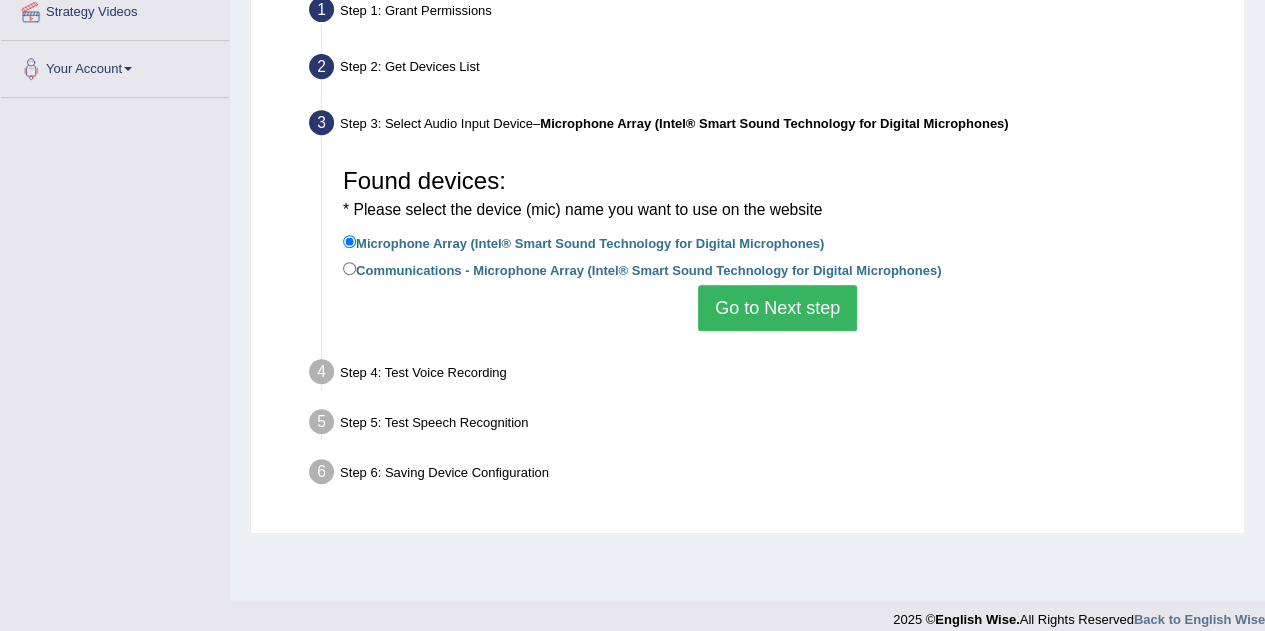 click on "Go to Next step" at bounding box center [777, 308] 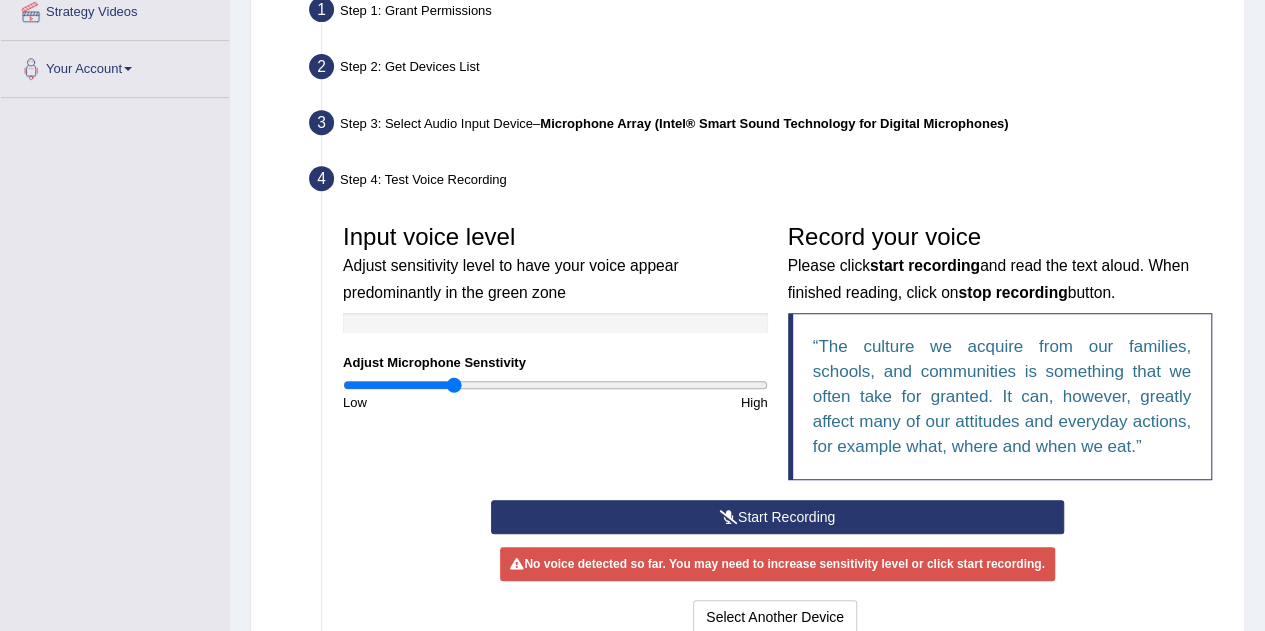 scroll, scrollTop: 600, scrollLeft: 0, axis: vertical 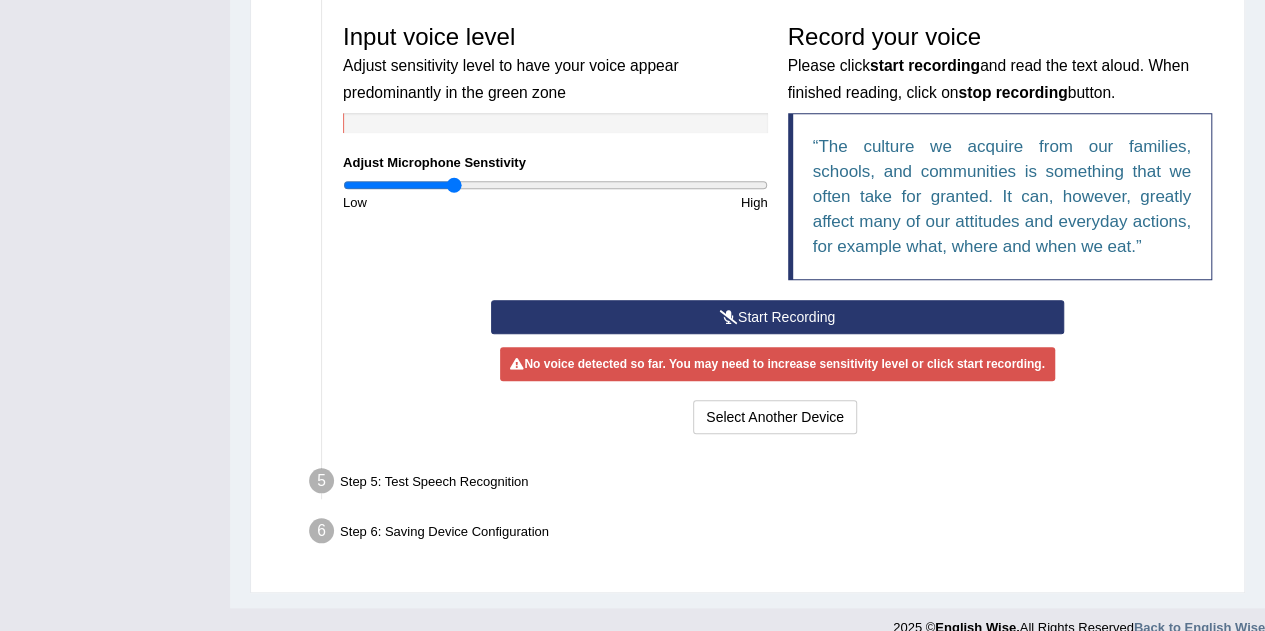 click on "Start Recording" at bounding box center [777, 317] 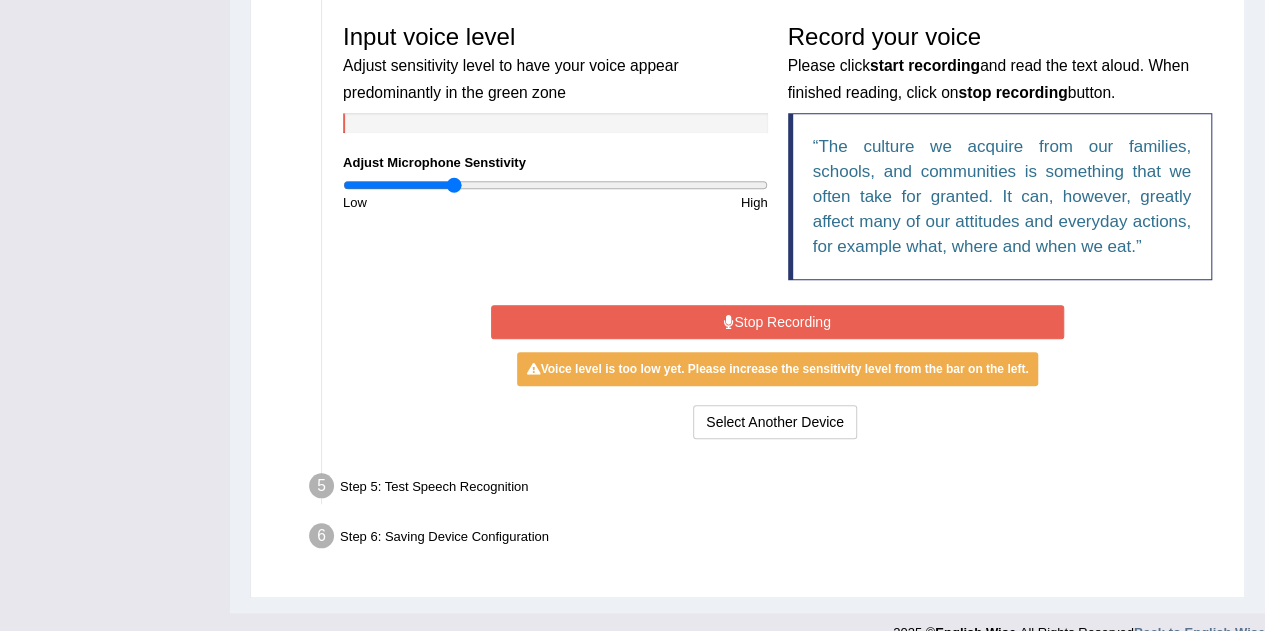 click on "Stop Recording" at bounding box center (777, 322) 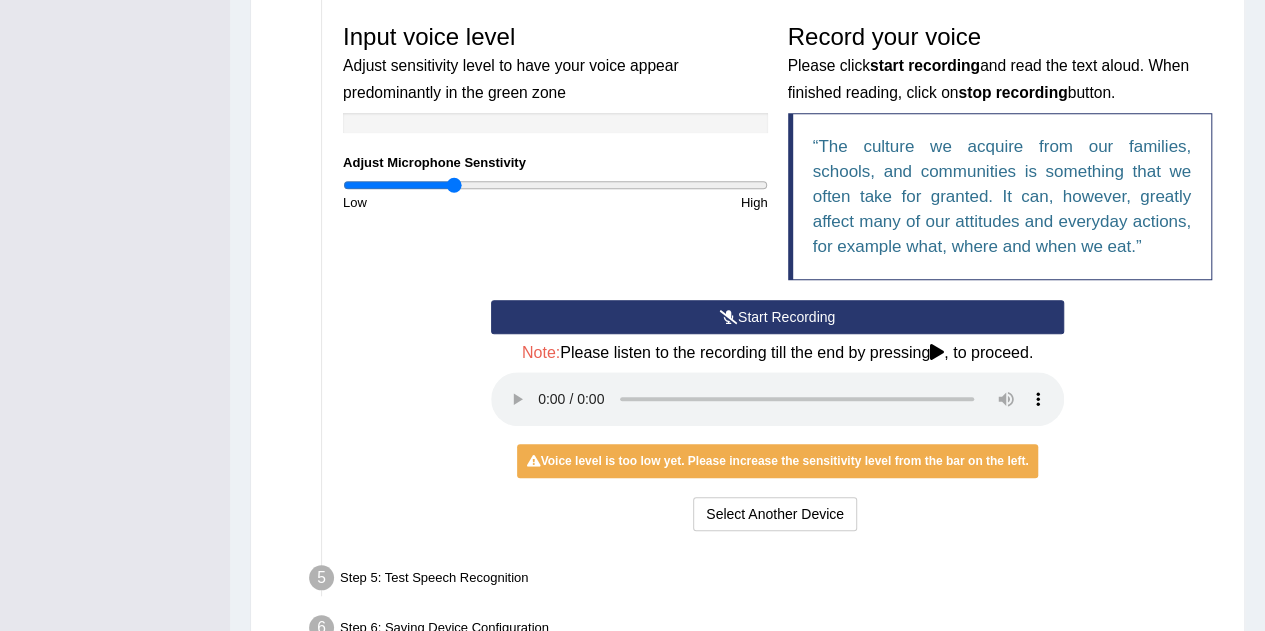 click on "Voice level is too low yet. Please increase the sensitivity level from the bar on the left." at bounding box center [778, 461] 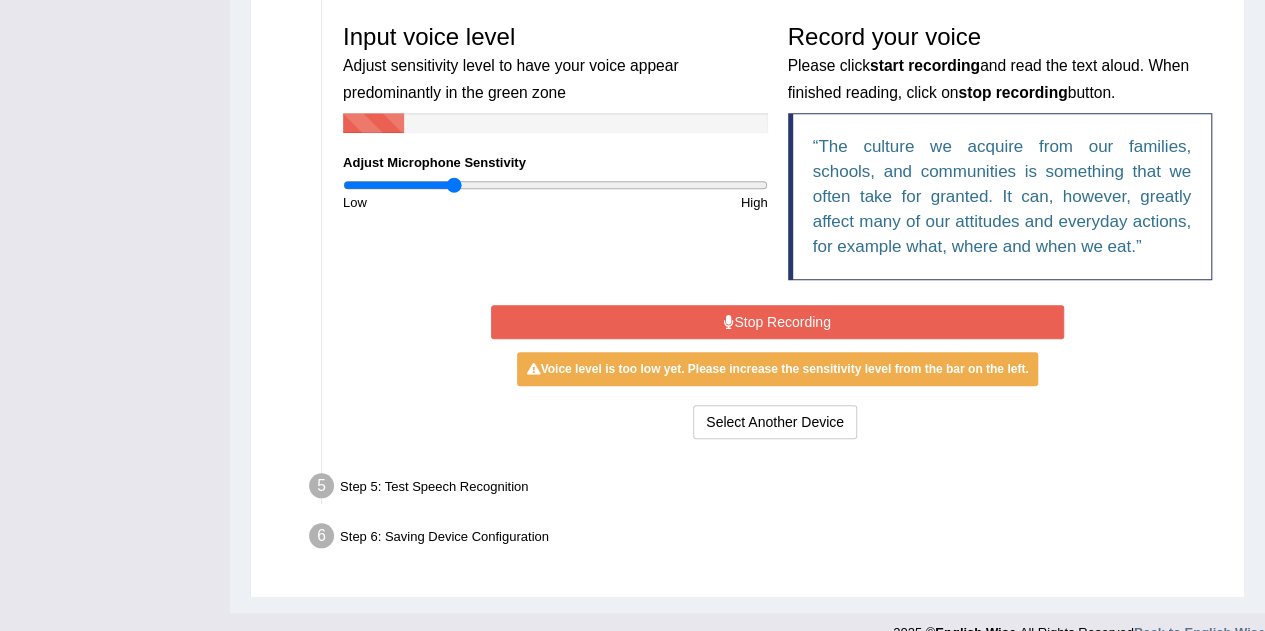 click on "Stop Recording" at bounding box center [777, 322] 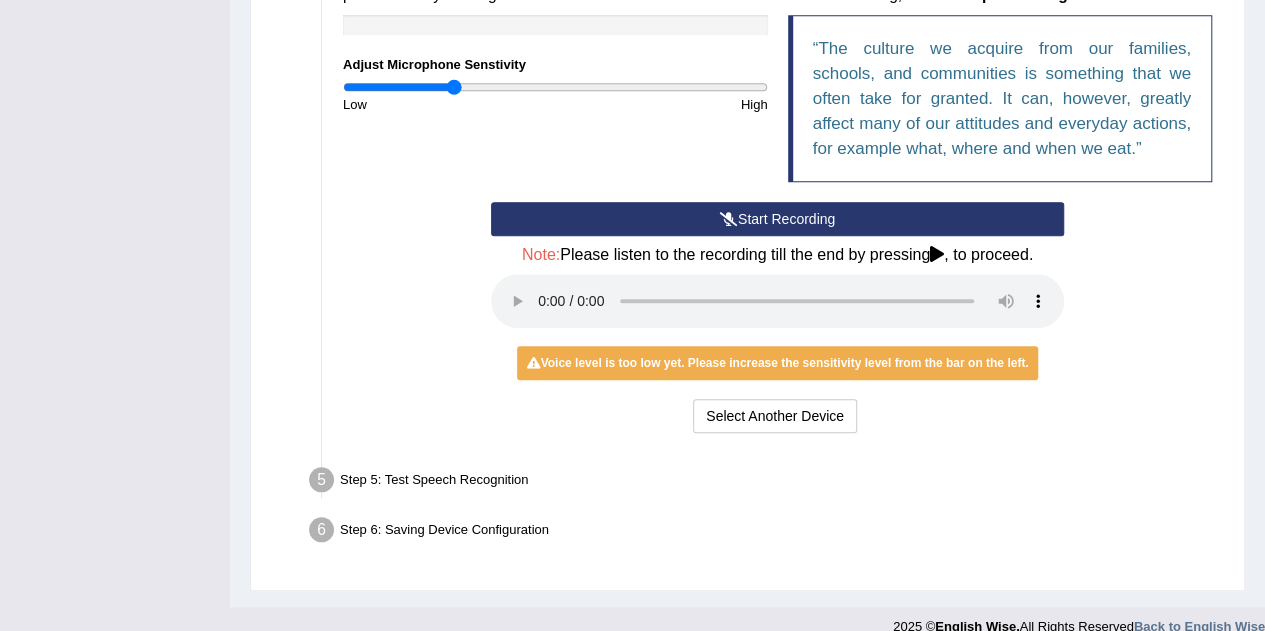 scroll, scrollTop: 719, scrollLeft: 0, axis: vertical 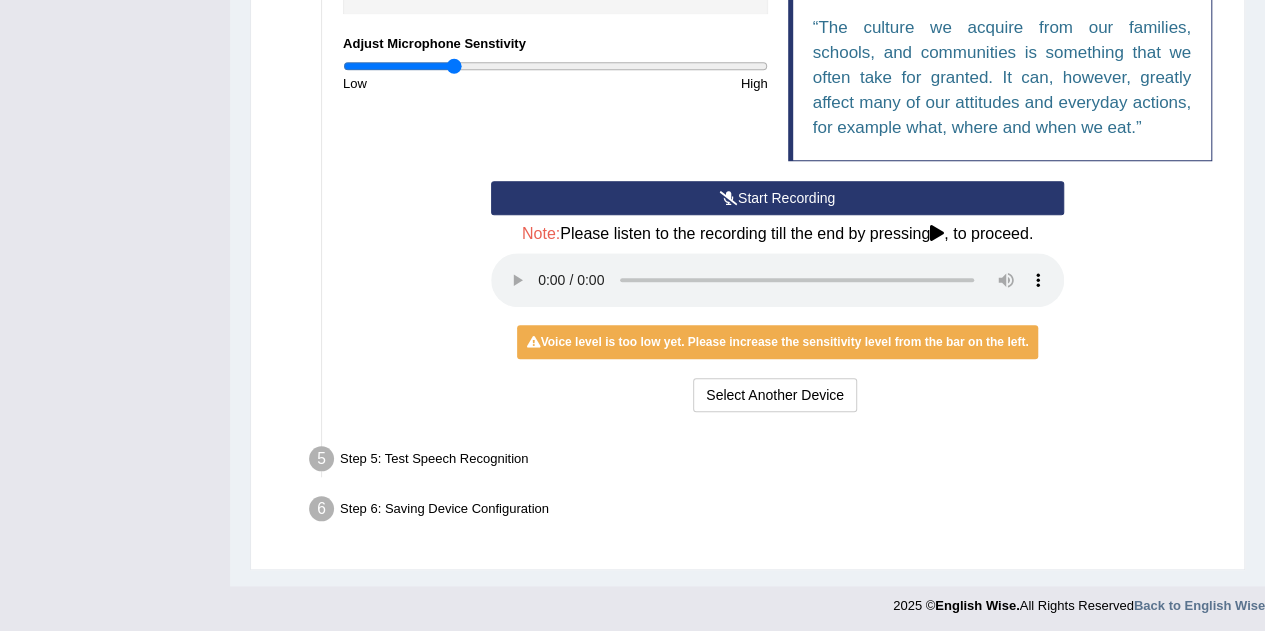 click at bounding box center (937, 233) 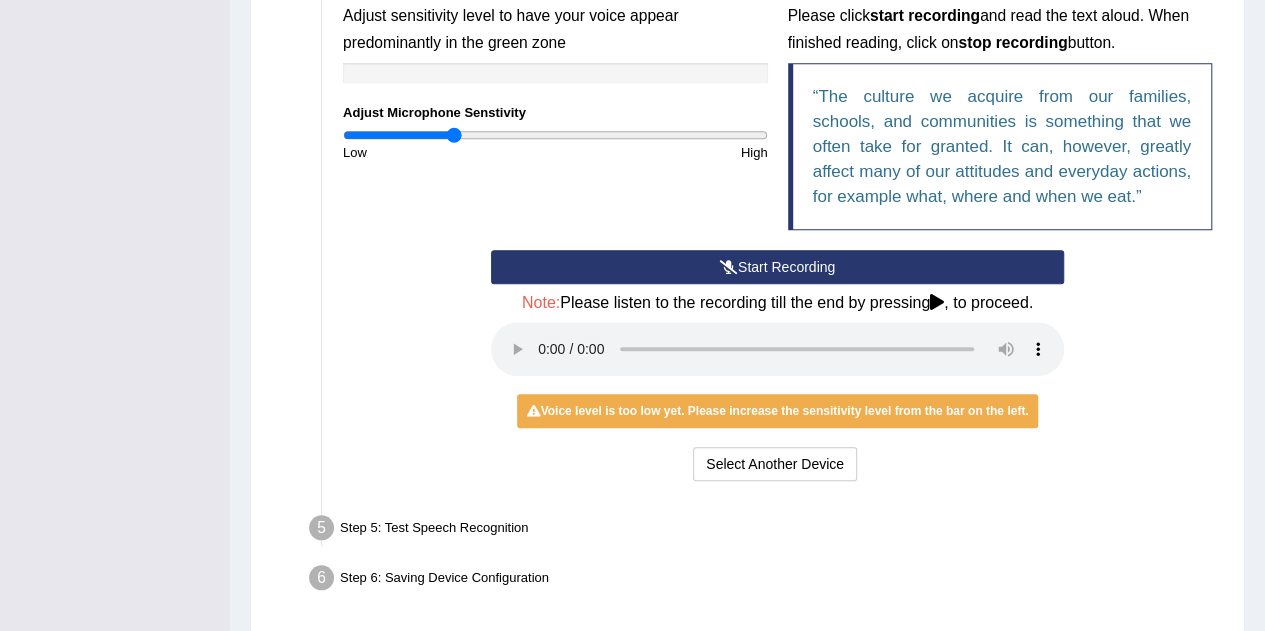 scroll, scrollTop: 519, scrollLeft: 0, axis: vertical 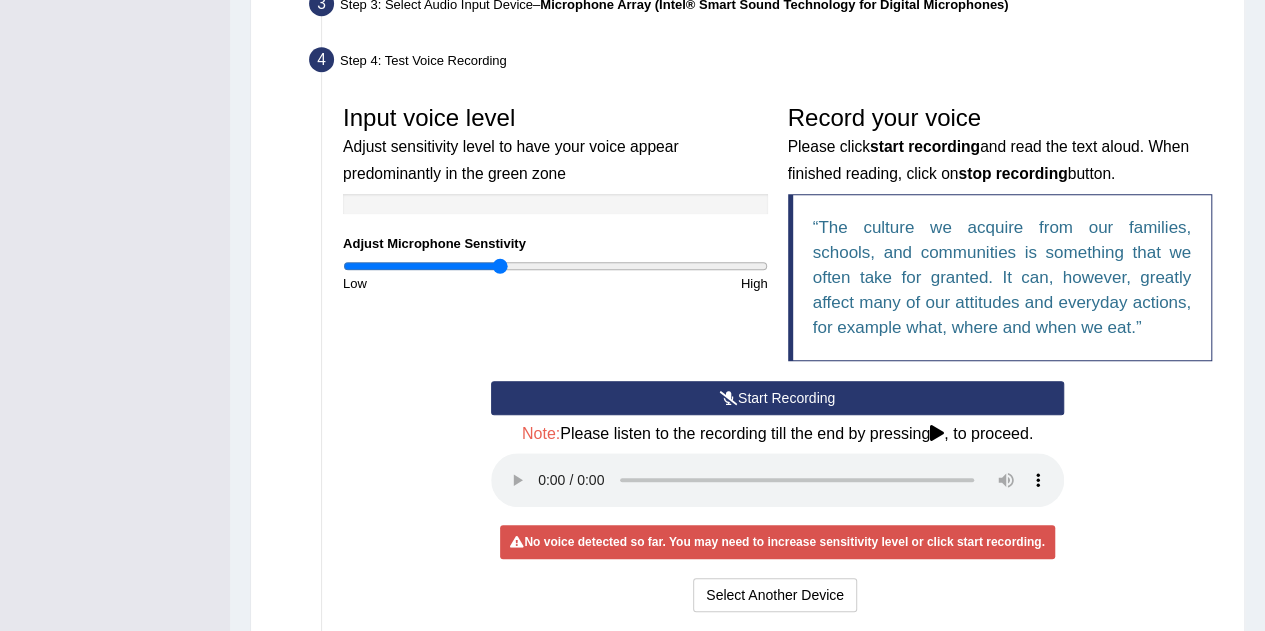 type on "0.74" 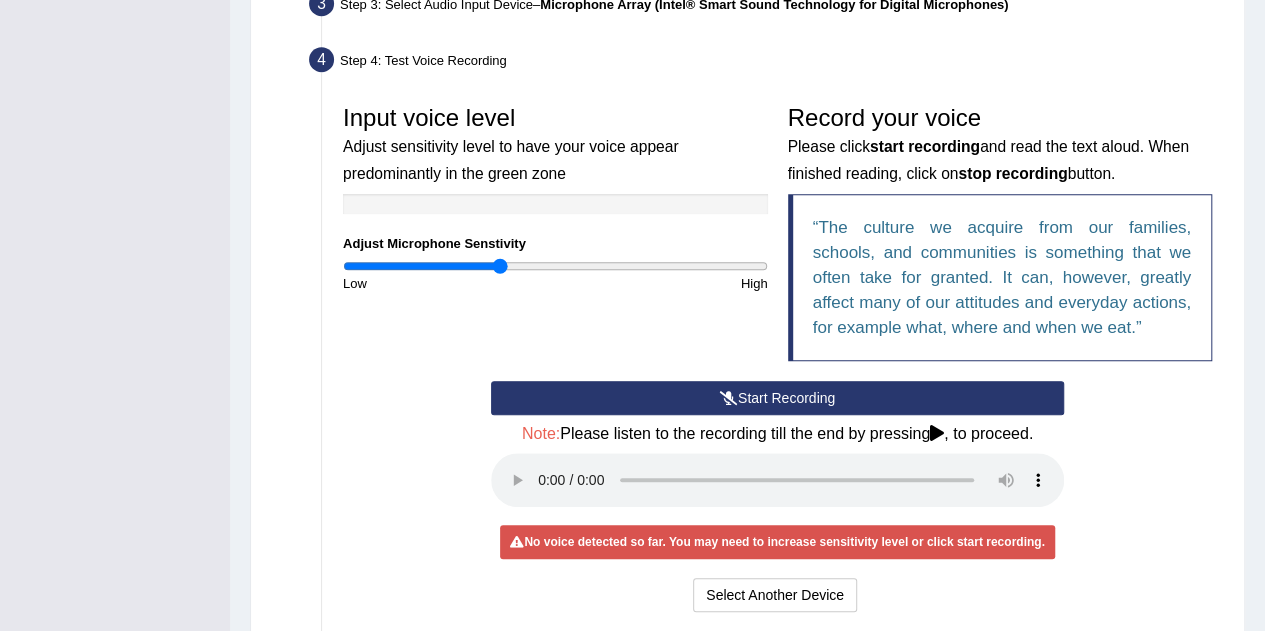 click at bounding box center (729, 398) 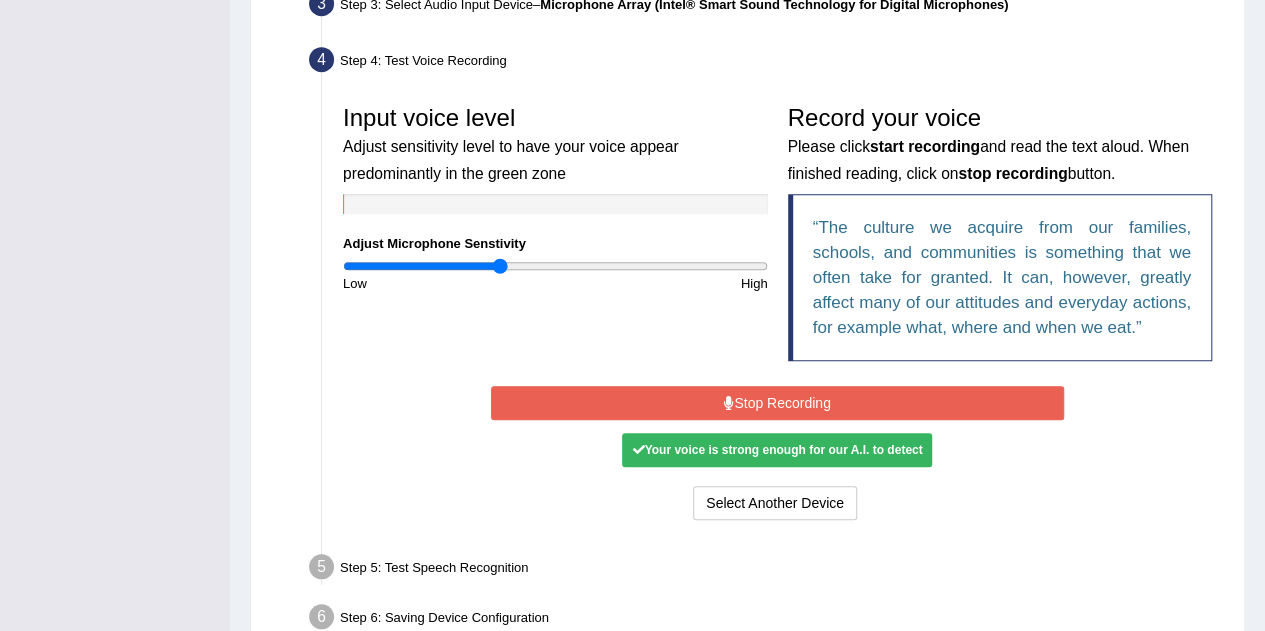 click on "Stop Recording" at bounding box center (777, 403) 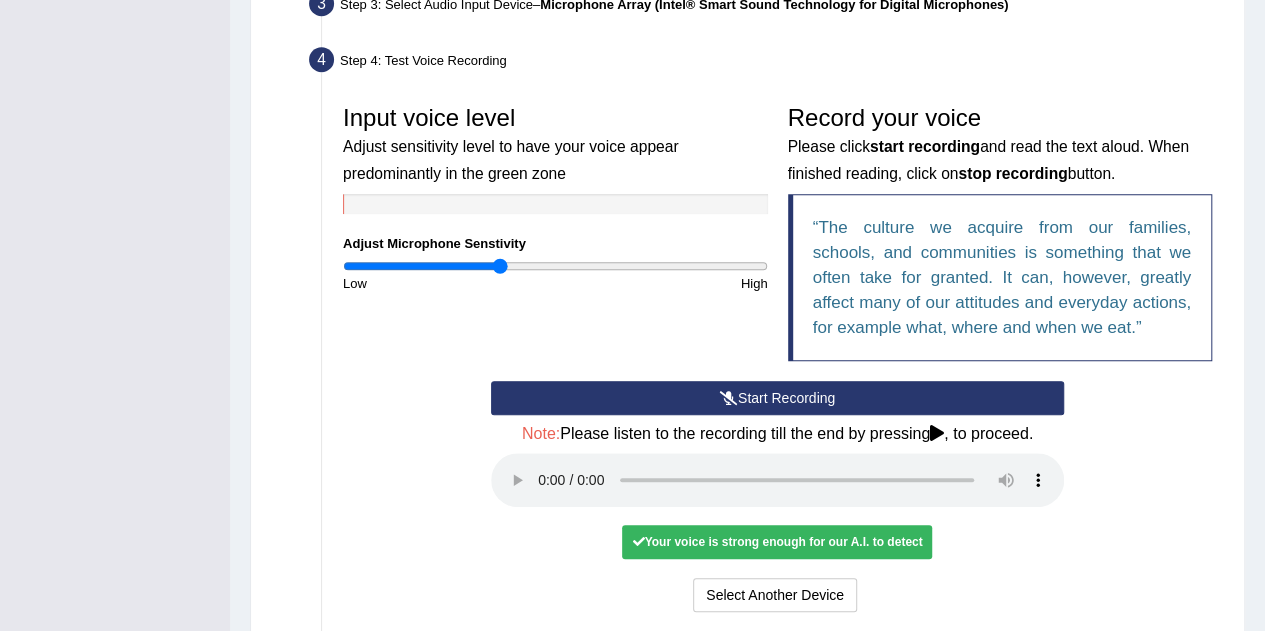 click on "Your voice is strong enough for our A.I. to detect" at bounding box center [777, 542] 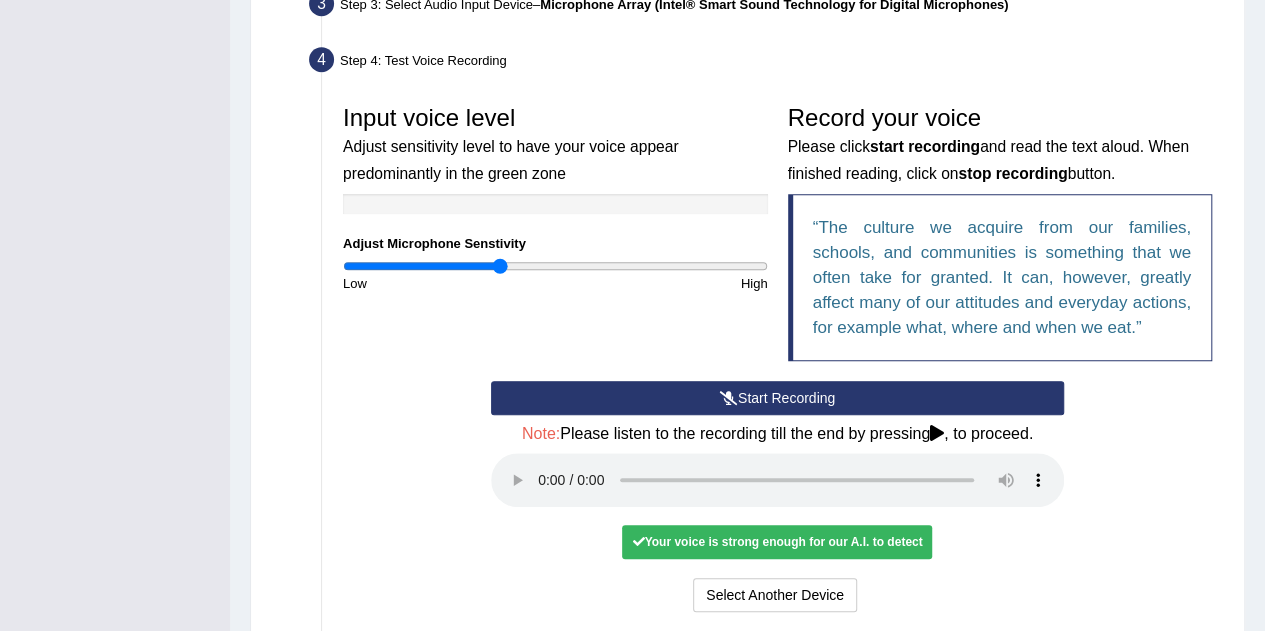 click on "Your voice is strong enough for our A.I. to detect" at bounding box center (777, 542) 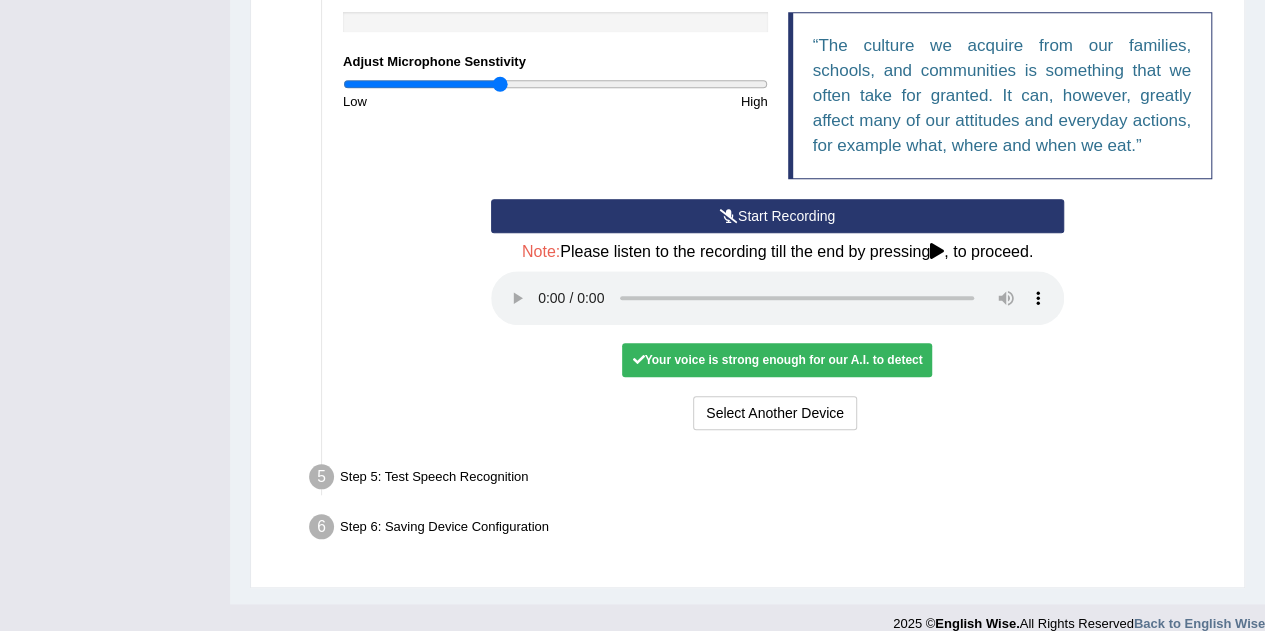 scroll, scrollTop: 719, scrollLeft: 0, axis: vertical 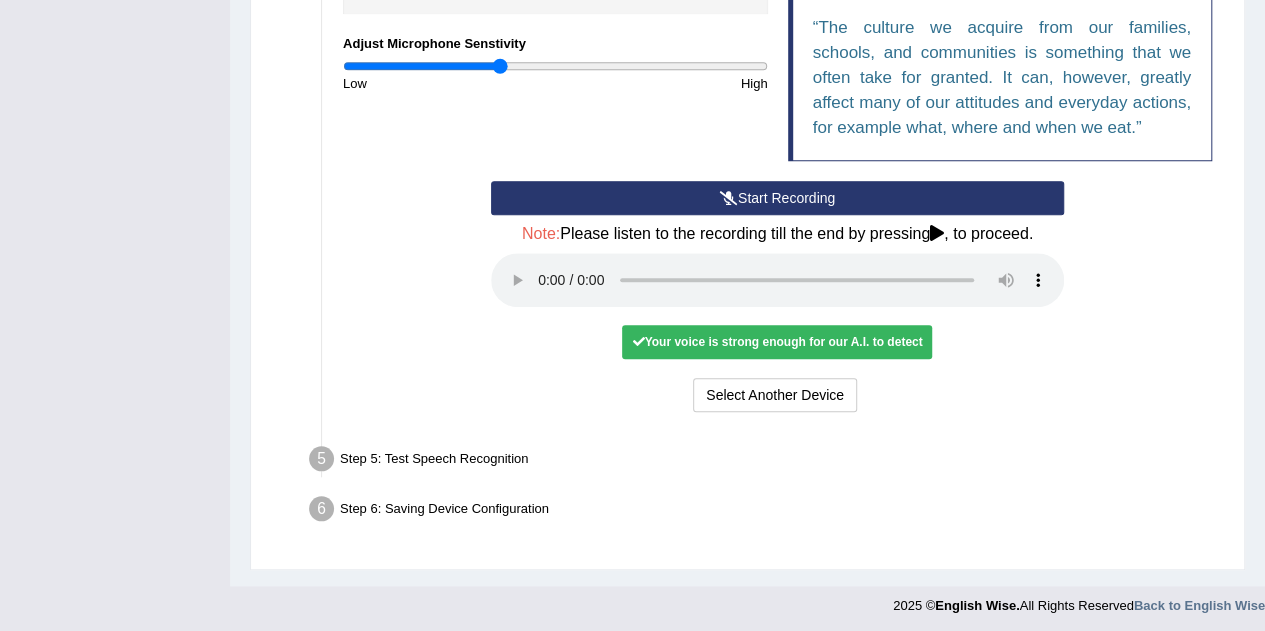 click on "Your voice is strong enough for our A.I. to detect" at bounding box center [777, 342] 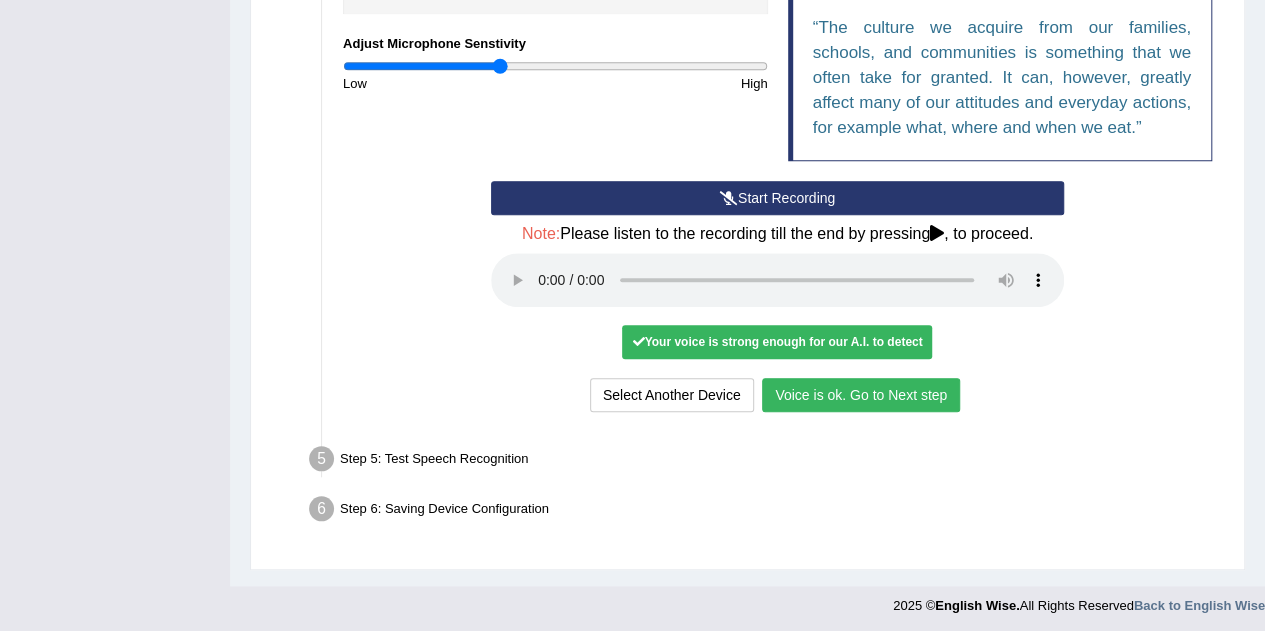 click on "Voice is ok. Go to Next step" at bounding box center [861, 395] 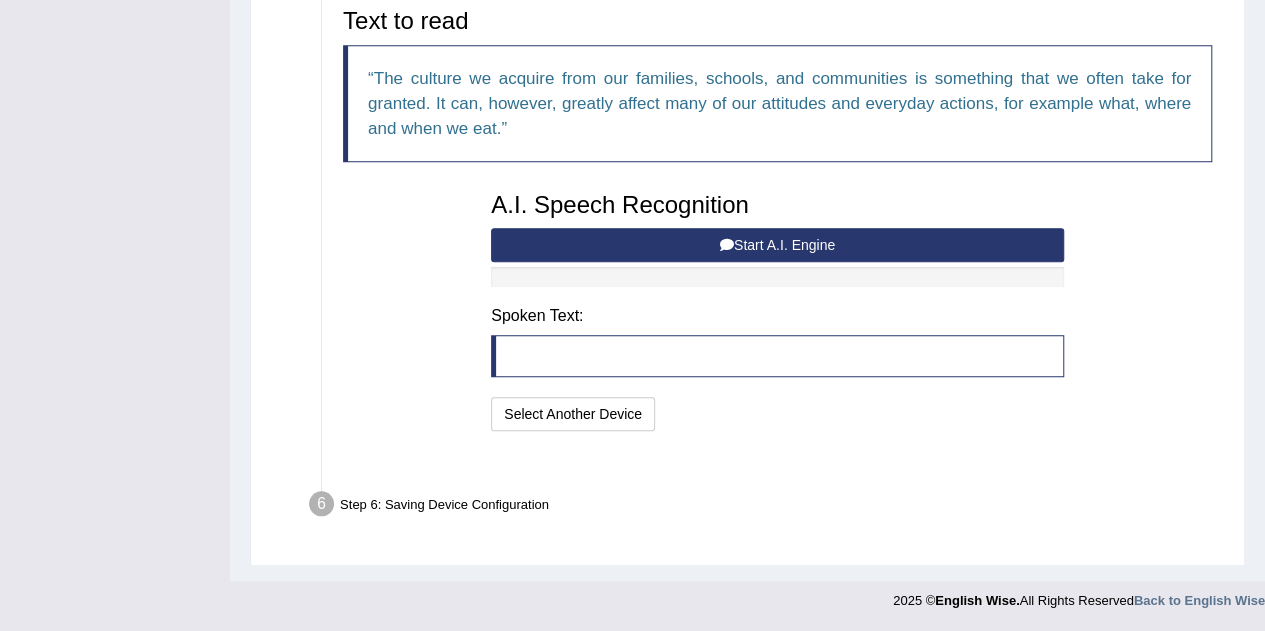 scroll, scrollTop: 640, scrollLeft: 0, axis: vertical 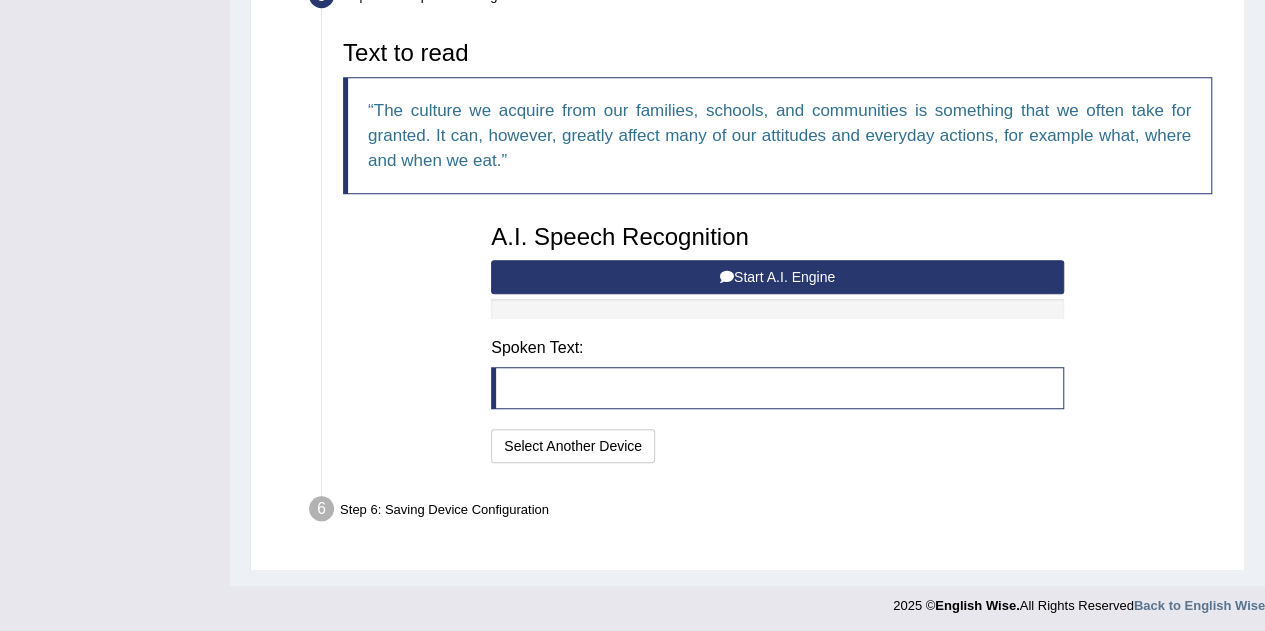 click on "Start A.I. Engine" at bounding box center [777, 277] 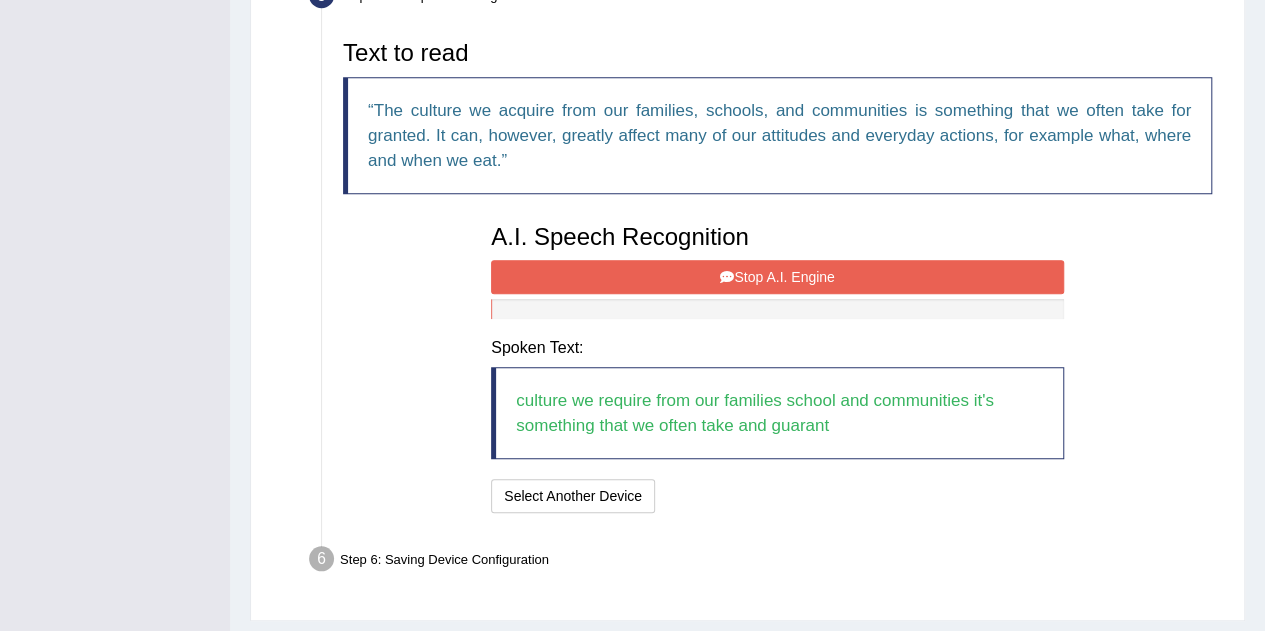 click on "Stop A.I. Engine" at bounding box center [777, 277] 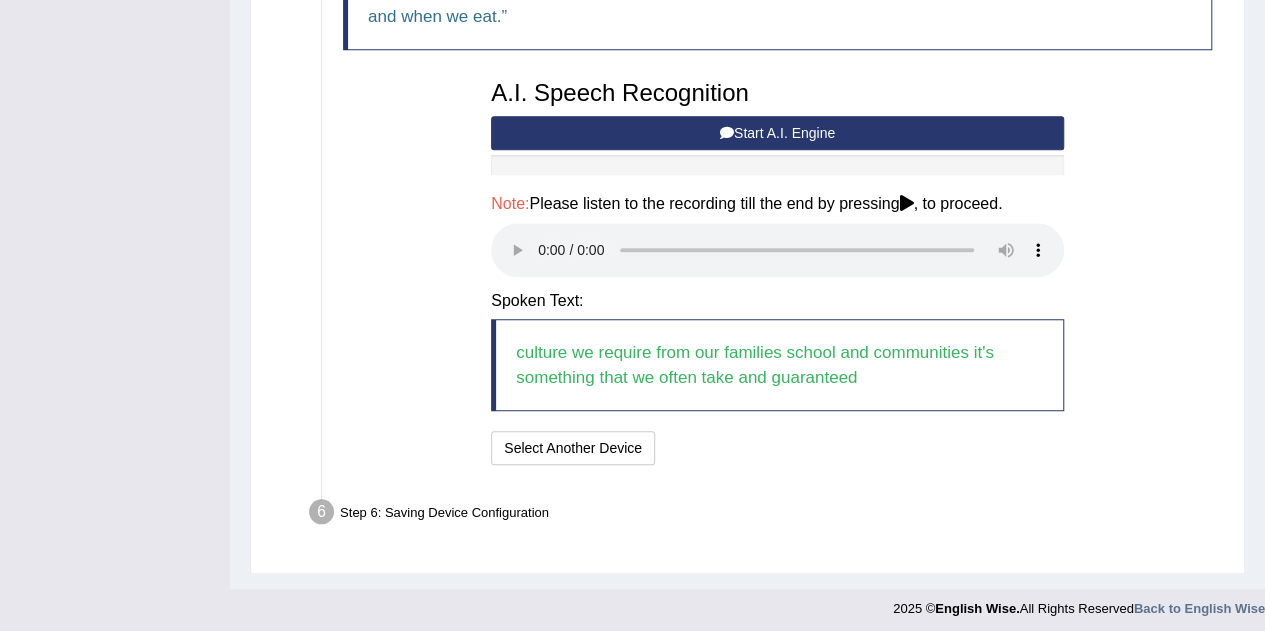 scroll, scrollTop: 787, scrollLeft: 0, axis: vertical 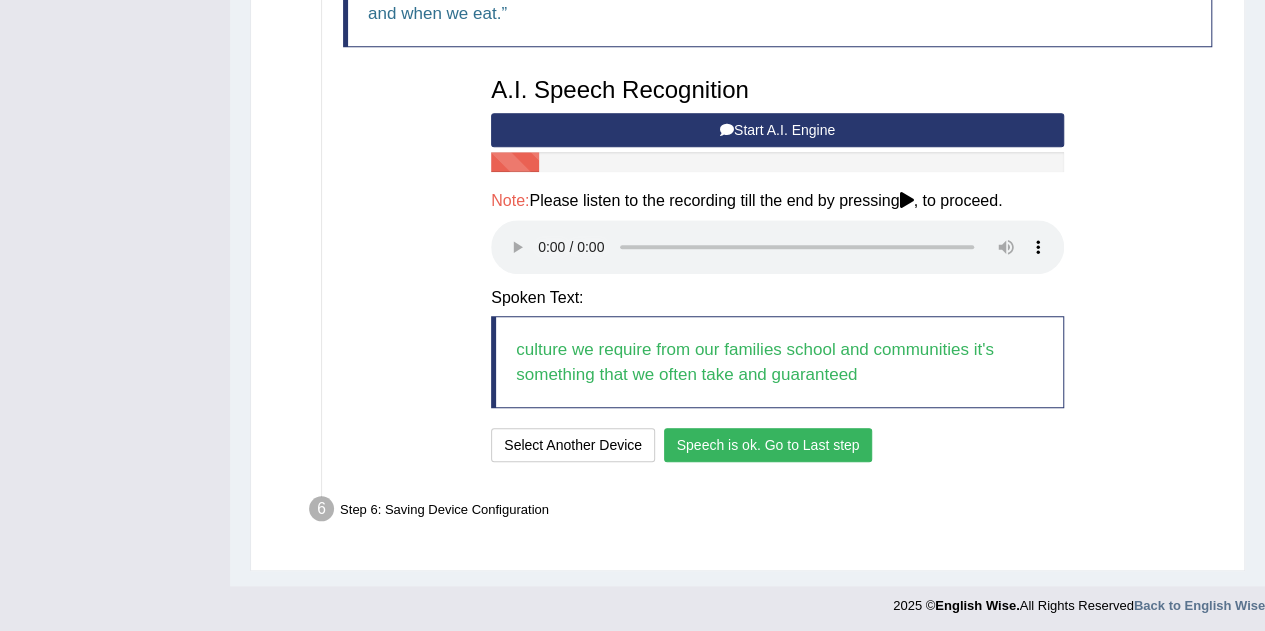 click on "Speech is ok. Go to Last step" at bounding box center (768, 445) 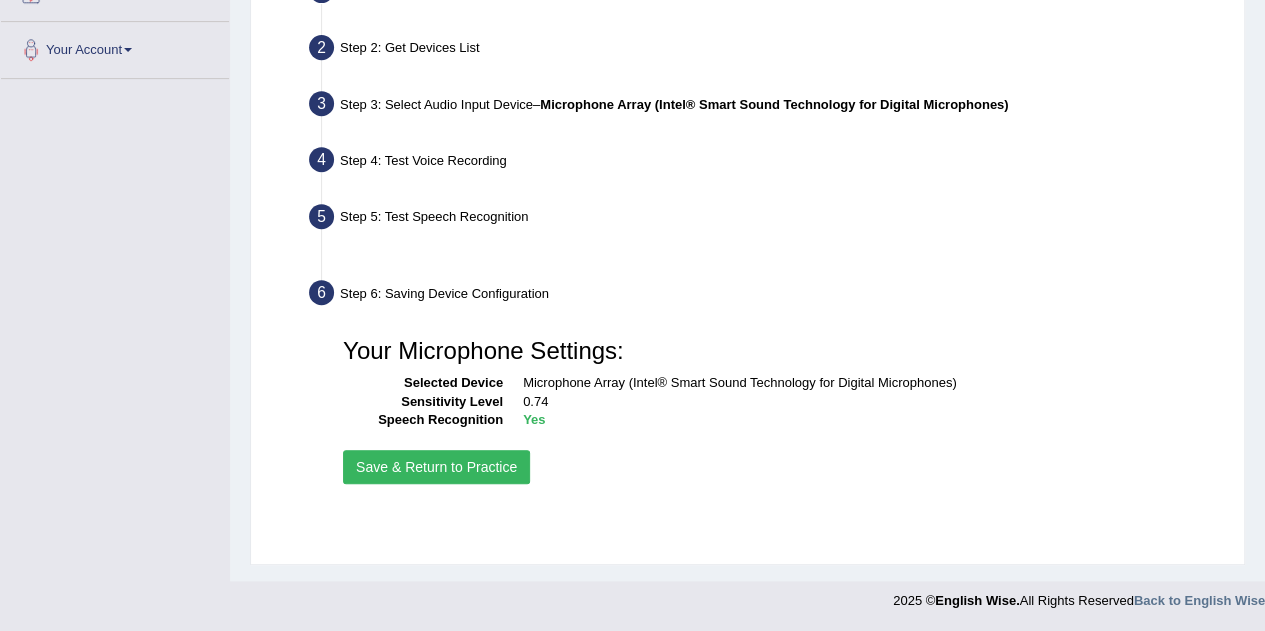 scroll, scrollTop: 418, scrollLeft: 0, axis: vertical 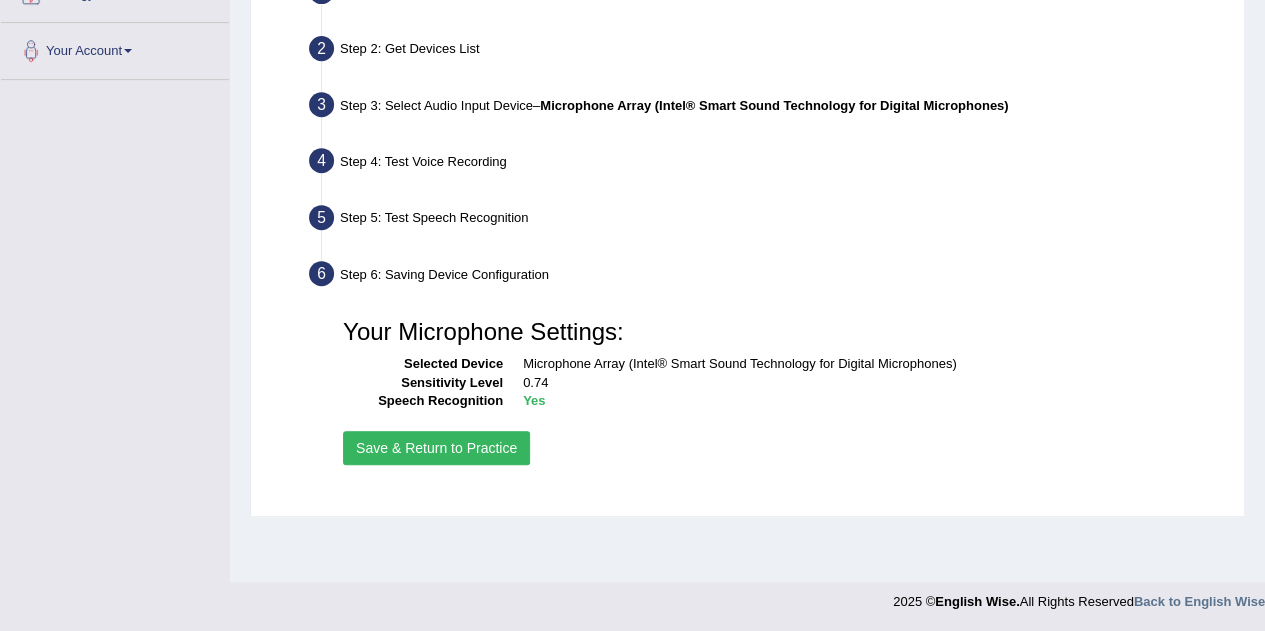 click on "Save & Return to Practice" at bounding box center (436, 448) 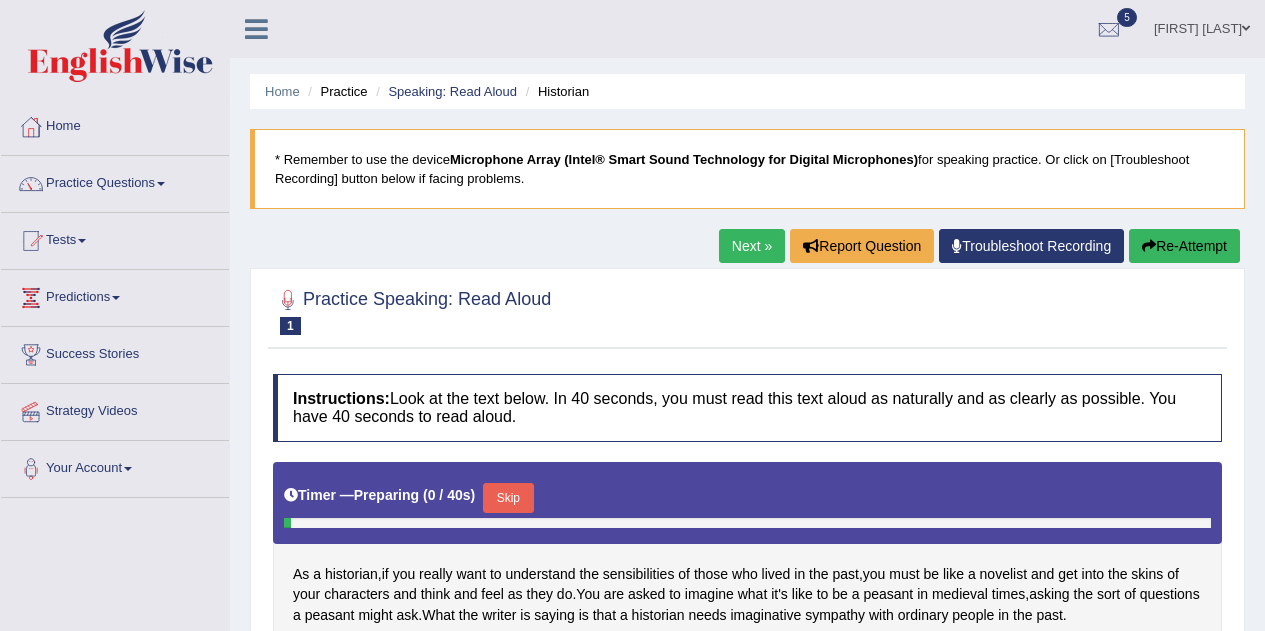 scroll, scrollTop: 0, scrollLeft: 0, axis: both 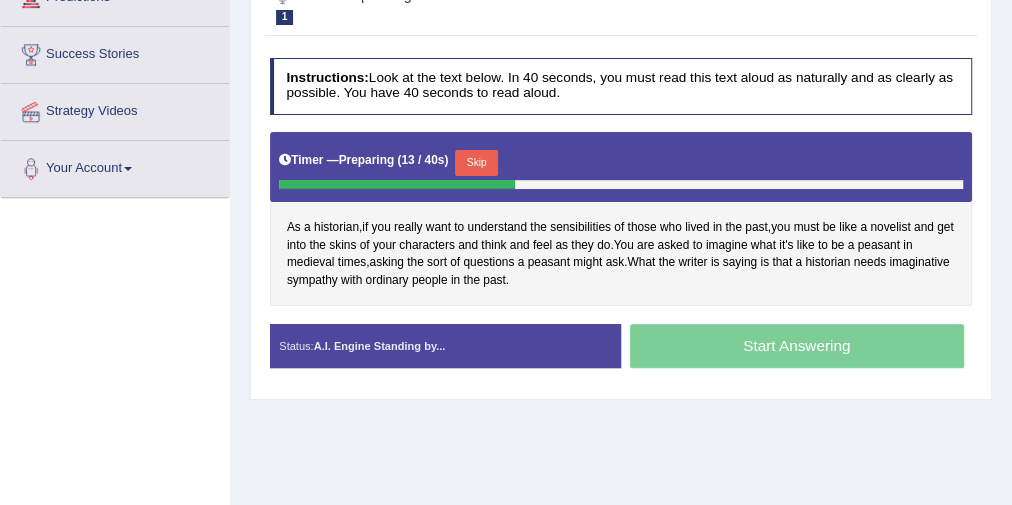 drag, startPoint x: 1279, startPoint y: 11, endPoint x: 149, endPoint y: 290, distance: 1163.9335 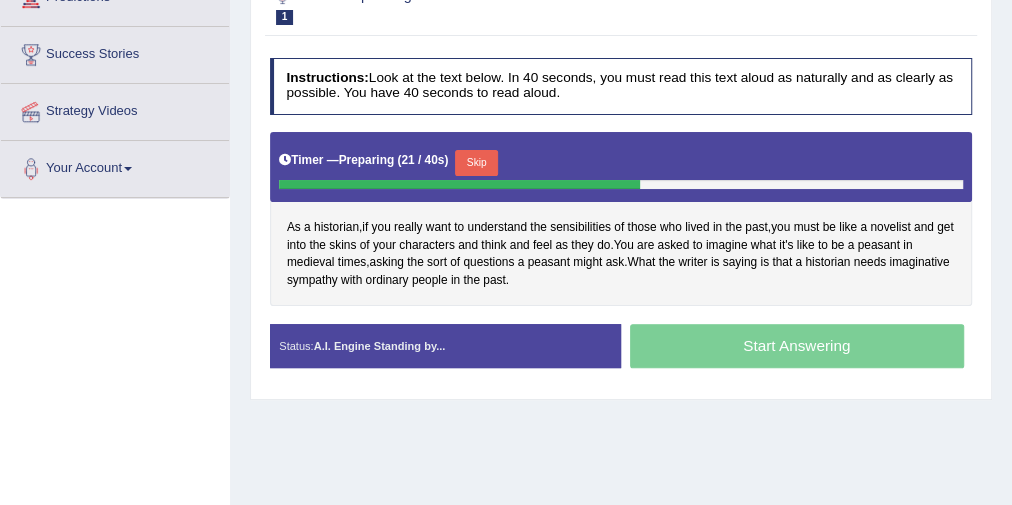 click on "Skip" at bounding box center [476, 163] 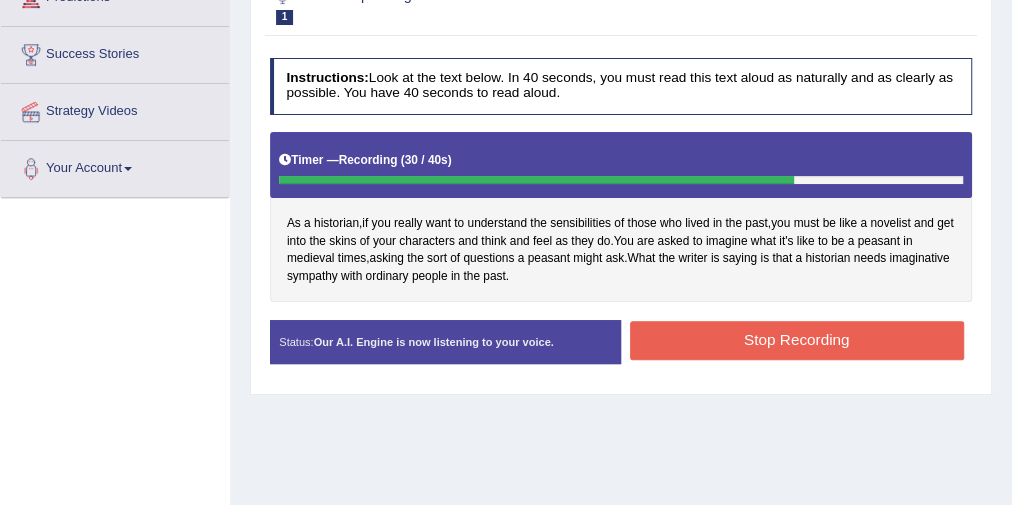 click on "Stop Recording" at bounding box center (797, 340) 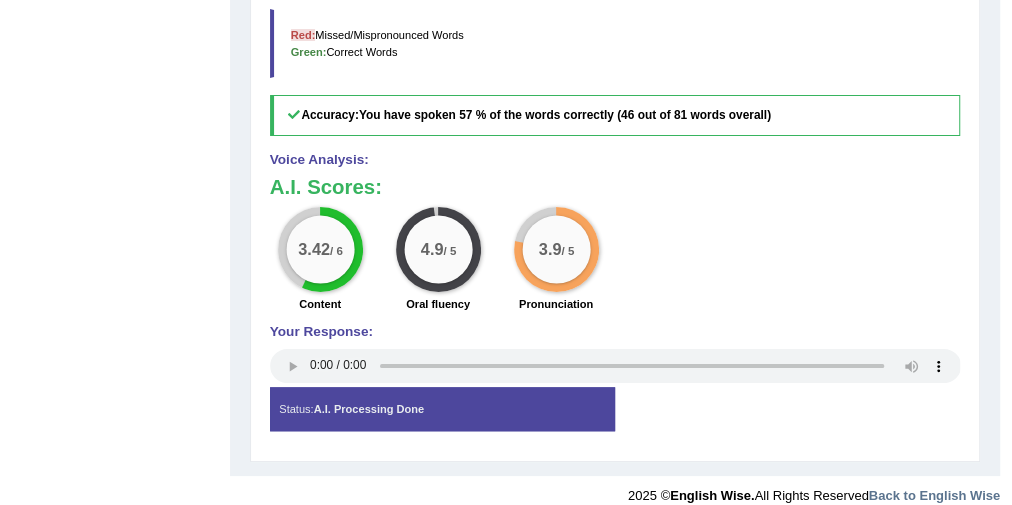 scroll, scrollTop: 797, scrollLeft: 0, axis: vertical 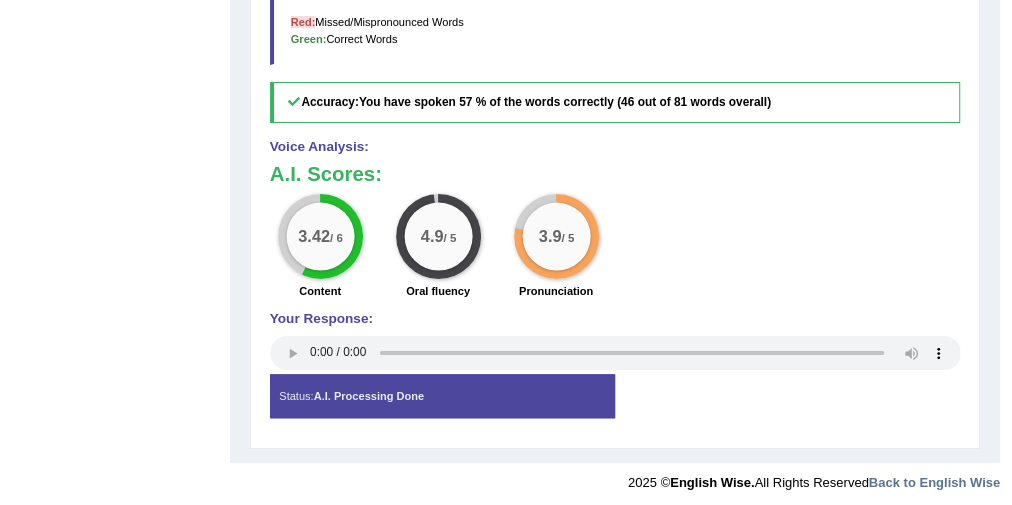 click on "Toggle navigation
Home
Practice Questions   Speaking Practice Read Aloud
Repeat Sentence
Describe Image
Re-tell Lecture
Answer Short Question
Summarize Group Discussion
Respond To A Situation
Writing Practice  Summarize Written Text
Write Essay
Reading Practice  Reading & Writing: Fill In The Blanks
Choose Multiple Answers
Re-order Paragraphs
Fill In The Blanks
Choose Single Answer
Listening Practice  Summarize Spoken Text
Highlight Incorrect Words
Highlight Correct Summary
Select Missing Word
Choose Single Answer
Choose Multiple Answers
Fill In The Blanks
Write From Dictation
Pronunciation
Tests  Take Practice Sectional Test
Take Mock Test" at bounding box center [500, -147] 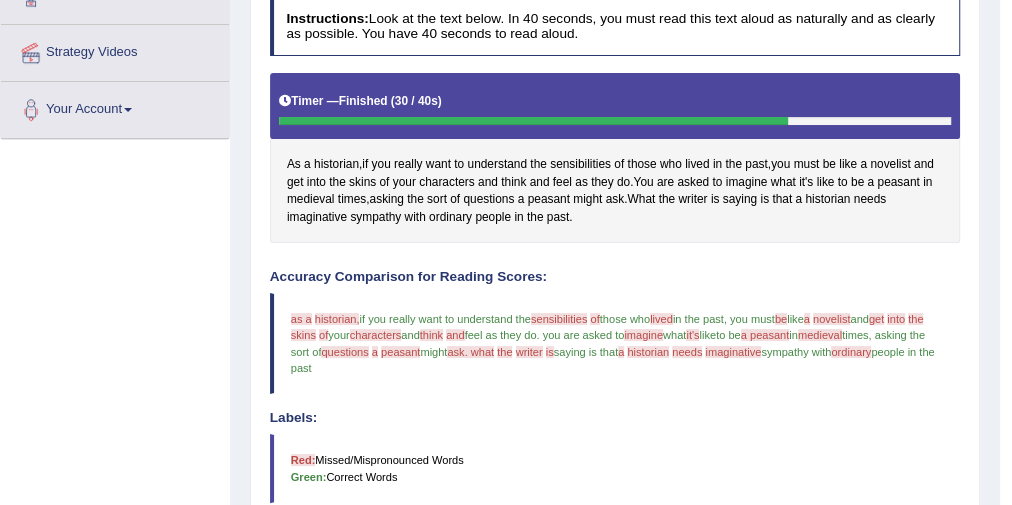 scroll, scrollTop: 237, scrollLeft: 0, axis: vertical 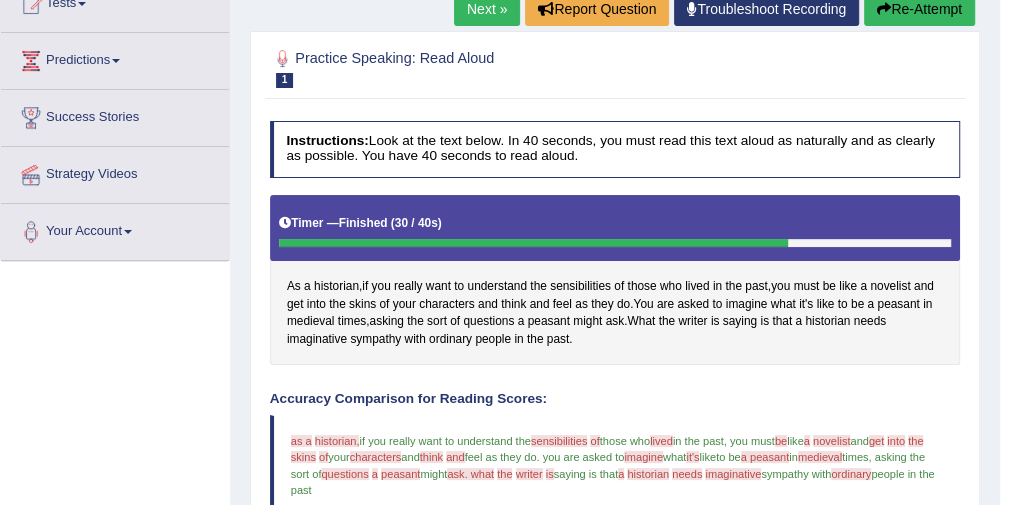 click on "Re-Attempt" at bounding box center (919, 9) 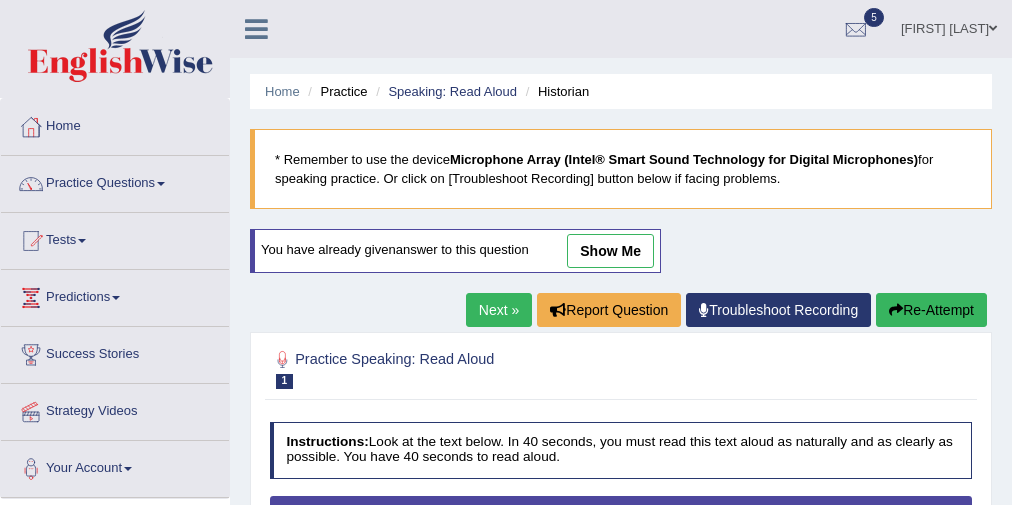 scroll, scrollTop: 355, scrollLeft: 0, axis: vertical 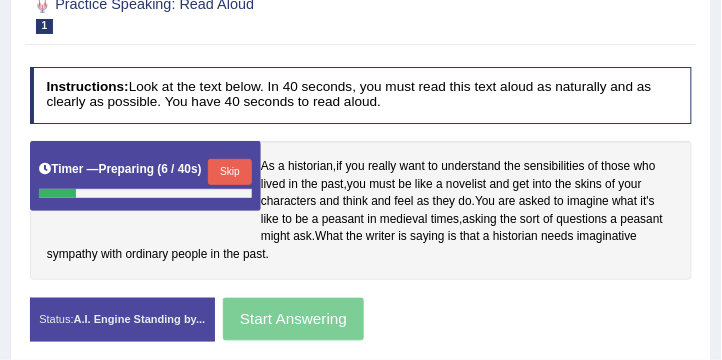 drag, startPoint x: 963, startPoint y: 2, endPoint x: 423, endPoint y: 32, distance: 540.8327 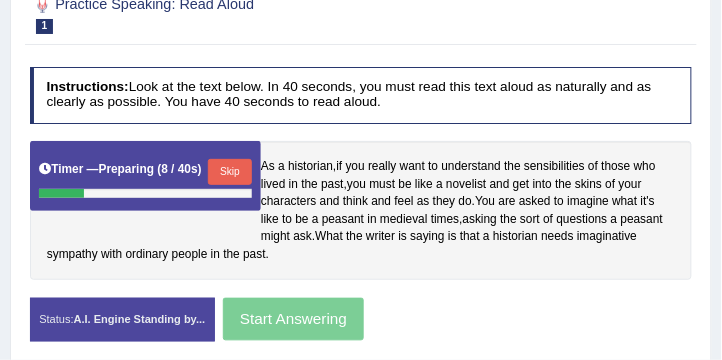 click on "Status:  A.I. Engine Standing by... Start Answering Stop Recording" at bounding box center [361, 328] 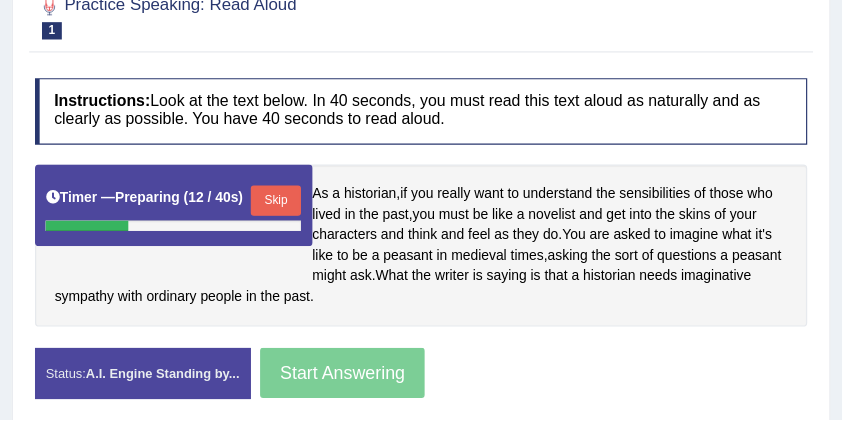 scroll, scrollTop: 356, scrollLeft: 0, axis: vertical 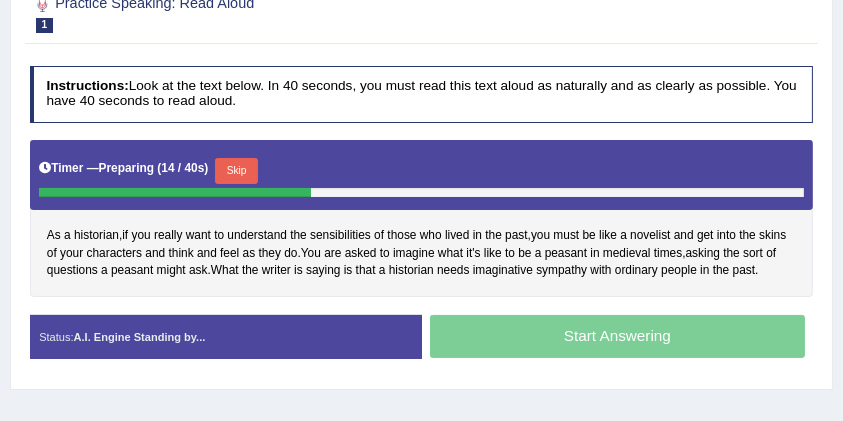 drag, startPoint x: 617, startPoint y: 0, endPoint x: 428, endPoint y: 118, distance: 222.81158 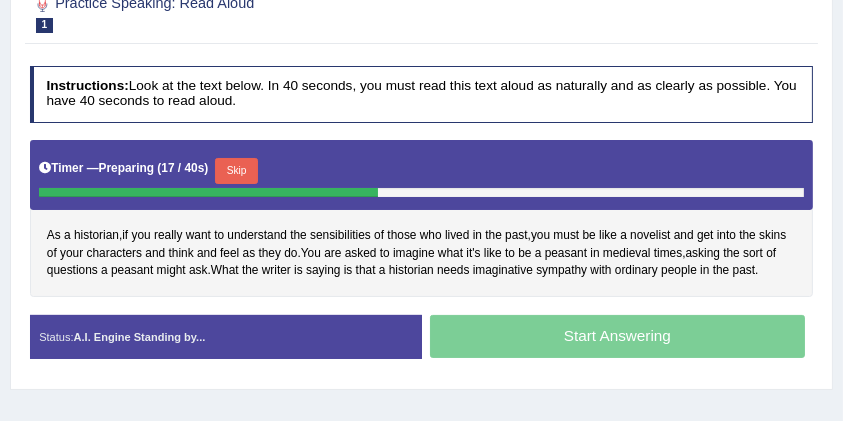 click on "Skip" at bounding box center [236, 171] 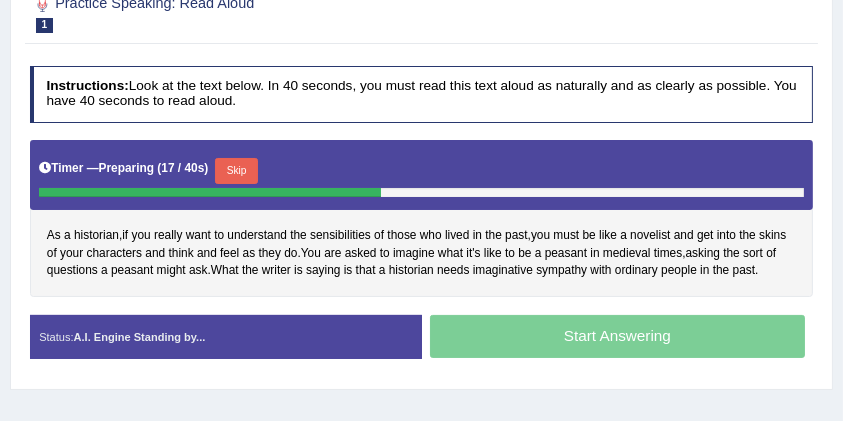 scroll, scrollTop: 341, scrollLeft: 0, axis: vertical 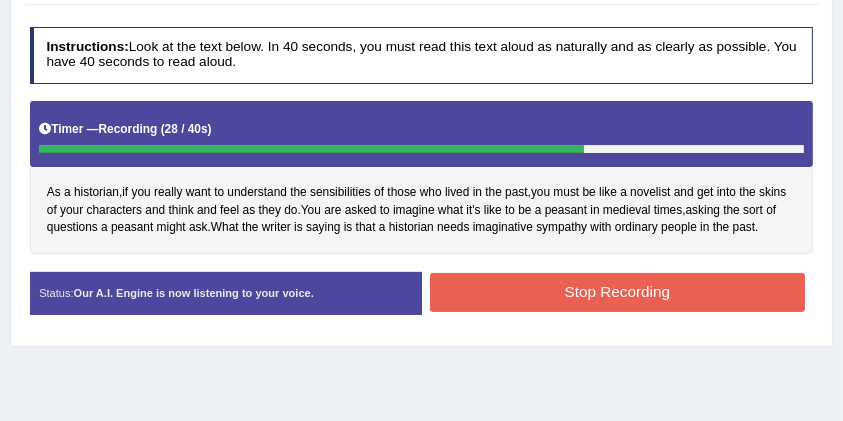 click on "Stop Recording" at bounding box center (617, 292) 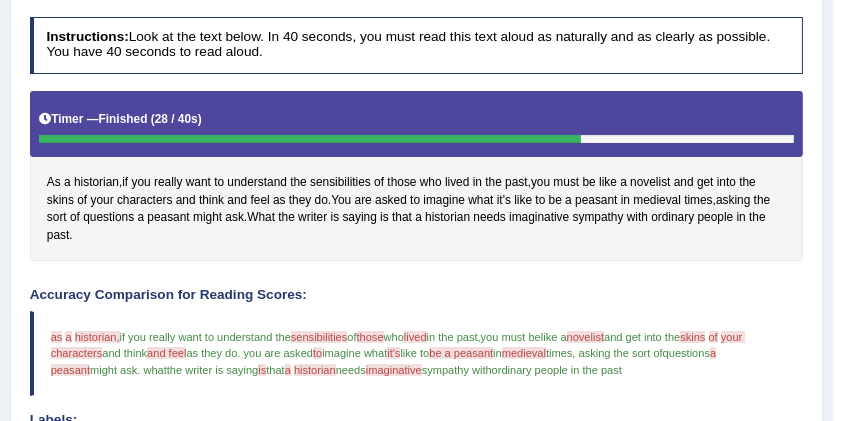 scroll, scrollTop: 274, scrollLeft: 0, axis: vertical 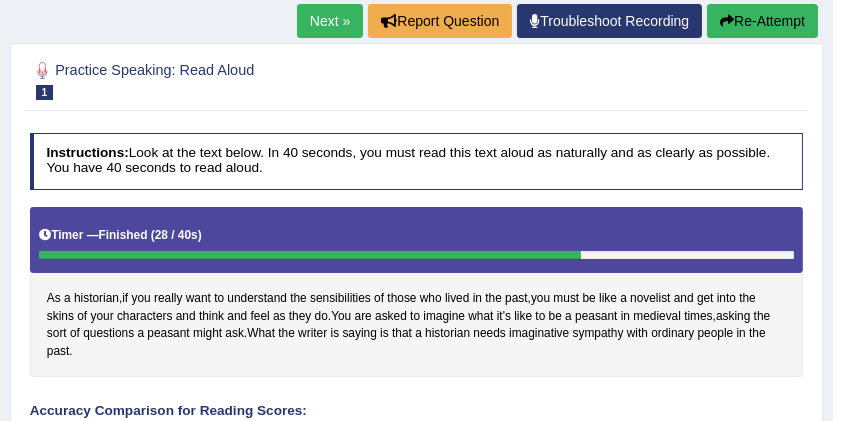 click on "Next »" at bounding box center [330, 21] 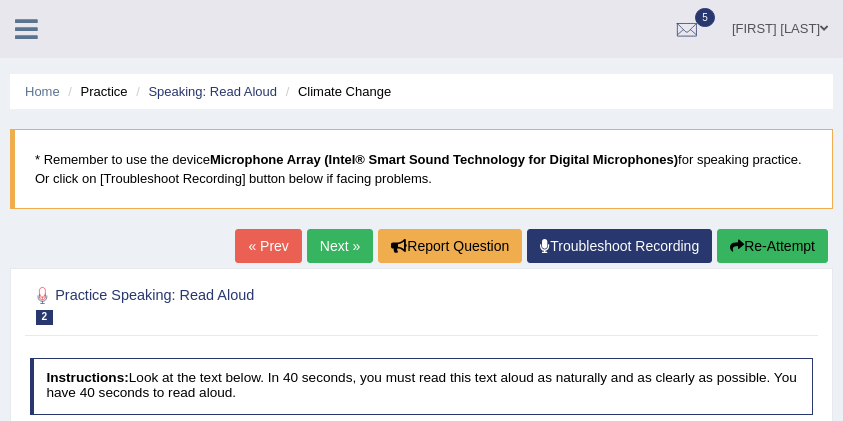 scroll, scrollTop: 0, scrollLeft: 0, axis: both 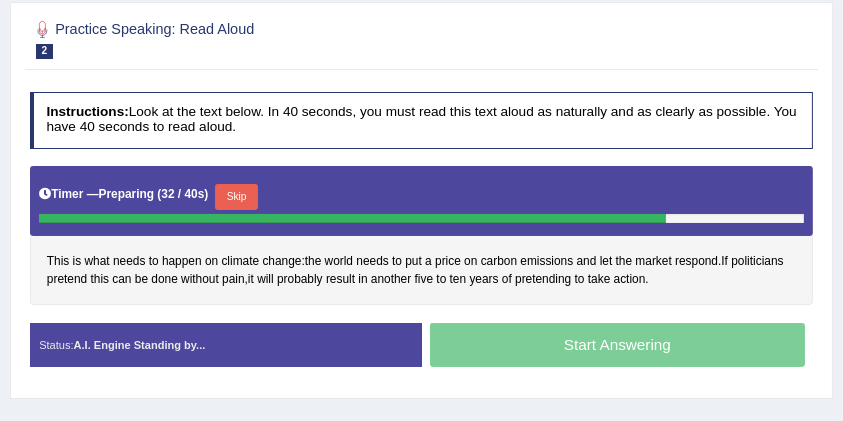 click on "Start Answering" at bounding box center (618, 347) 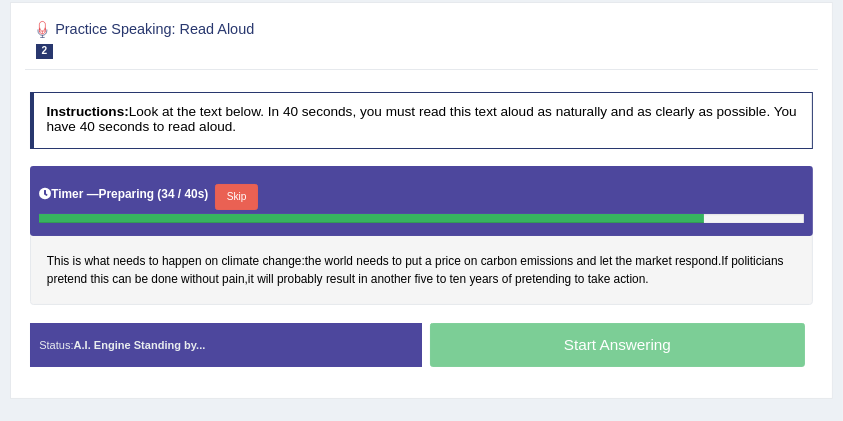 click on "Skip" at bounding box center (236, 197) 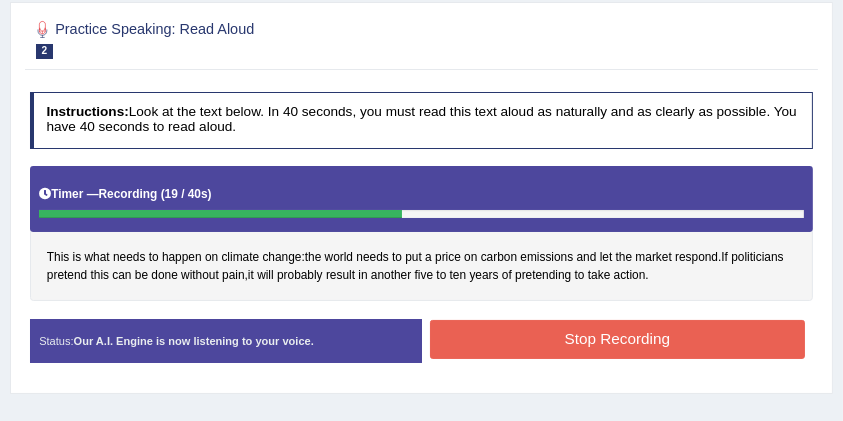 click on "Stop Recording" at bounding box center [617, 339] 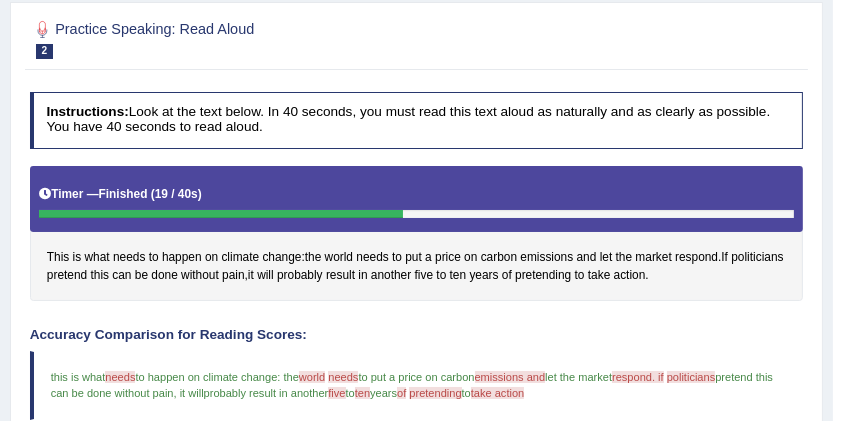 scroll, scrollTop: 0, scrollLeft: 0, axis: both 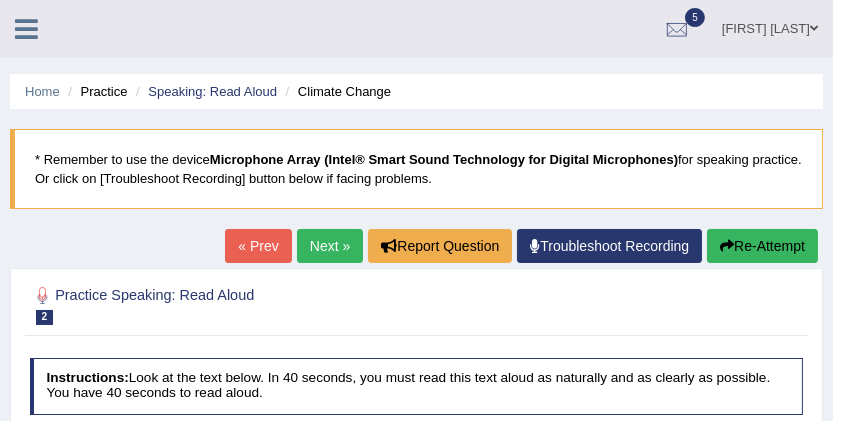 click on "Re-Attempt" at bounding box center (762, 246) 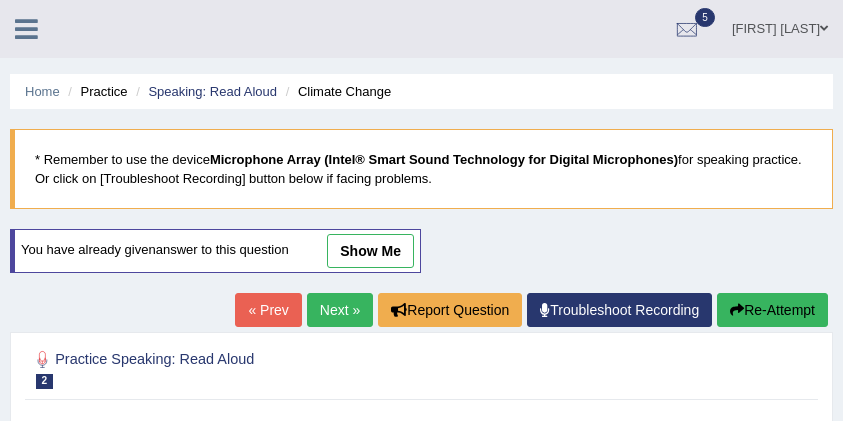 scroll, scrollTop: 0, scrollLeft: 0, axis: both 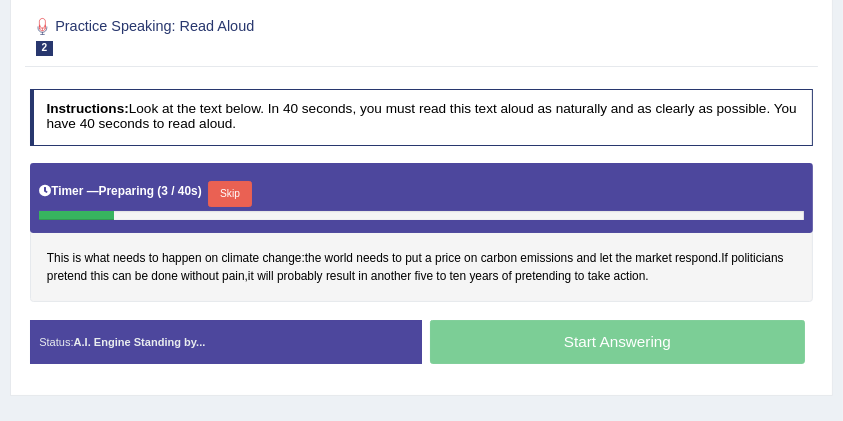 click on "Start Answering" at bounding box center [618, 344] 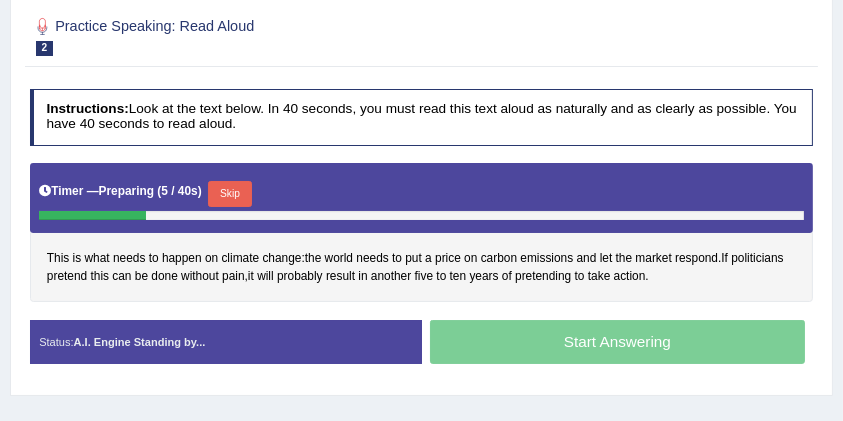click on "Skip" at bounding box center [229, 194] 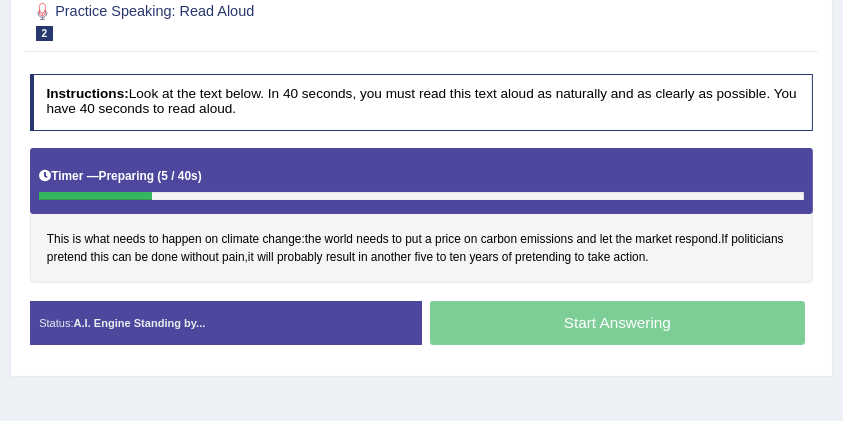 scroll, scrollTop: 318, scrollLeft: 0, axis: vertical 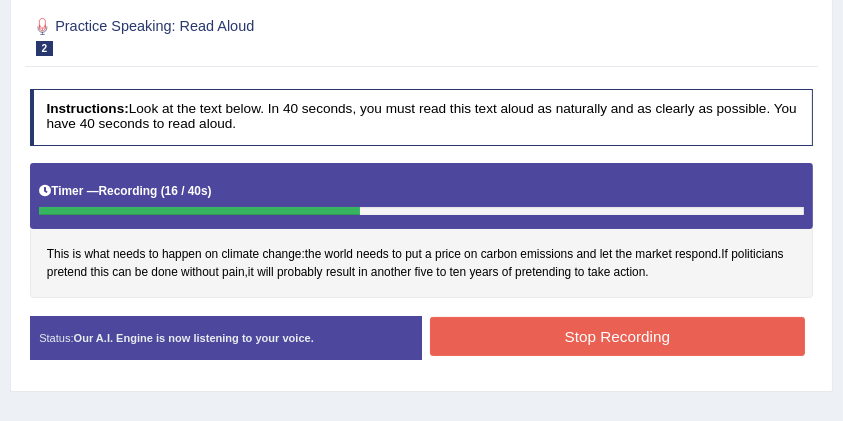 click on "Stop Recording" at bounding box center [617, 336] 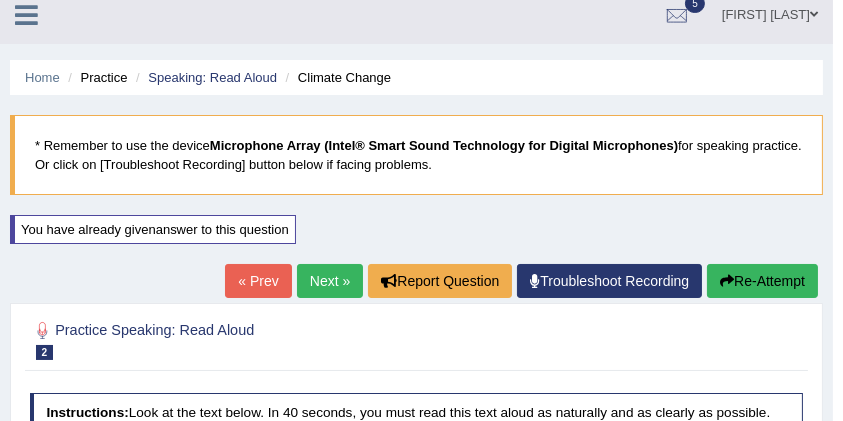 scroll, scrollTop: 5, scrollLeft: 0, axis: vertical 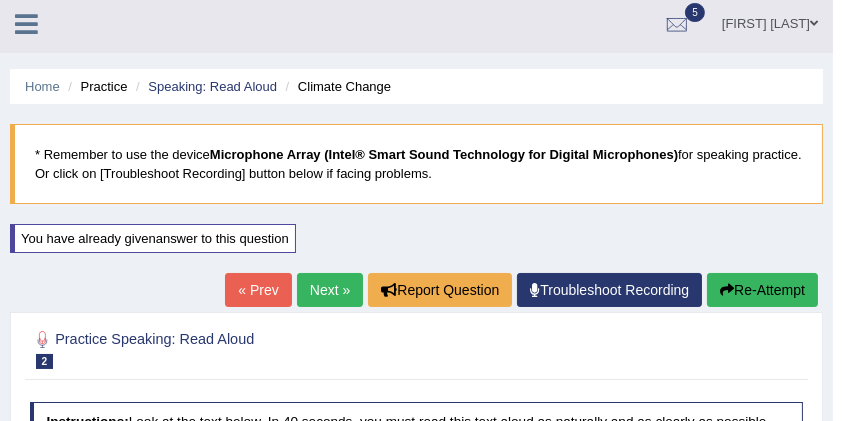 click on "Next »" at bounding box center [330, 290] 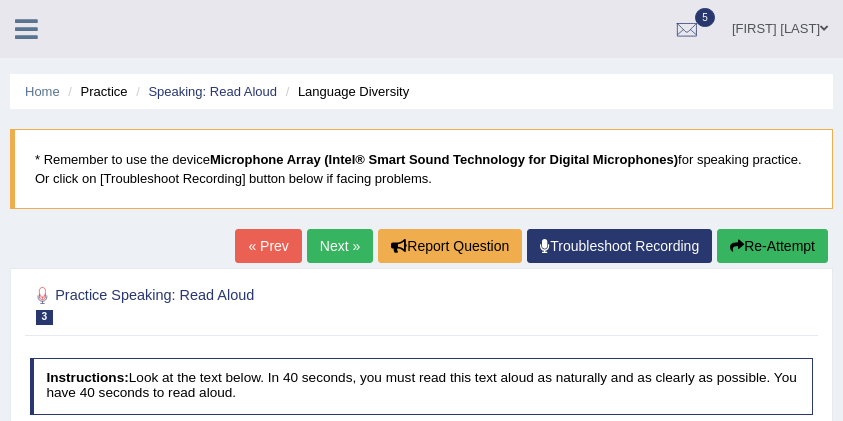 scroll, scrollTop: 266, scrollLeft: 0, axis: vertical 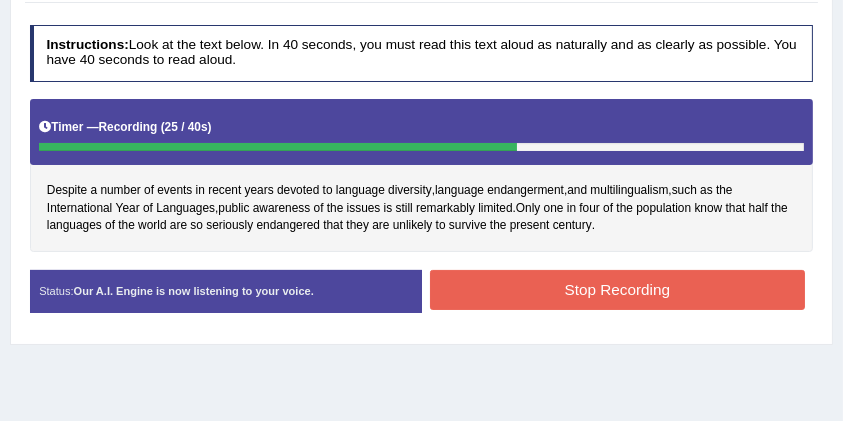 click on "Stop Recording" at bounding box center (617, 289) 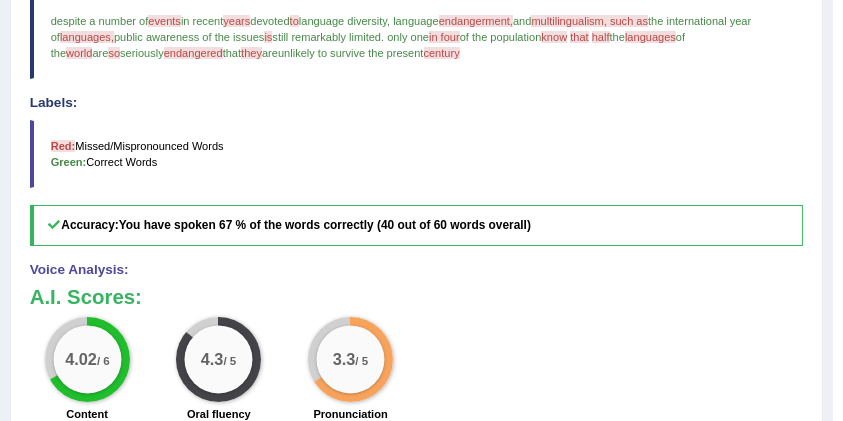scroll, scrollTop: 800, scrollLeft: 0, axis: vertical 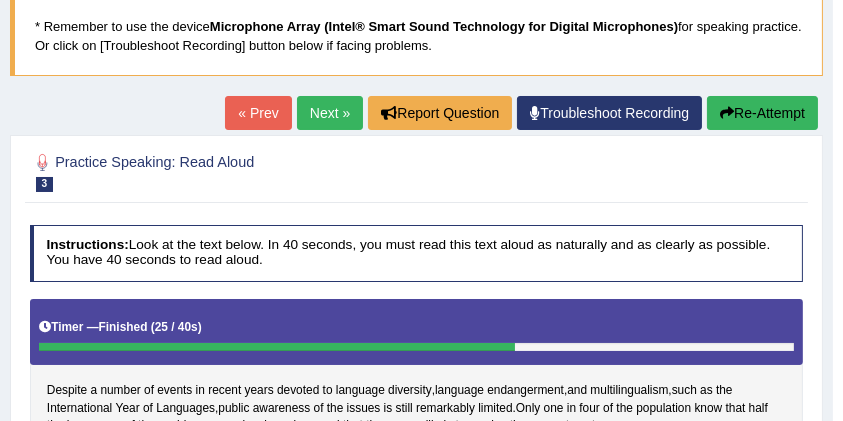 click on "Re-Attempt" at bounding box center (762, 113) 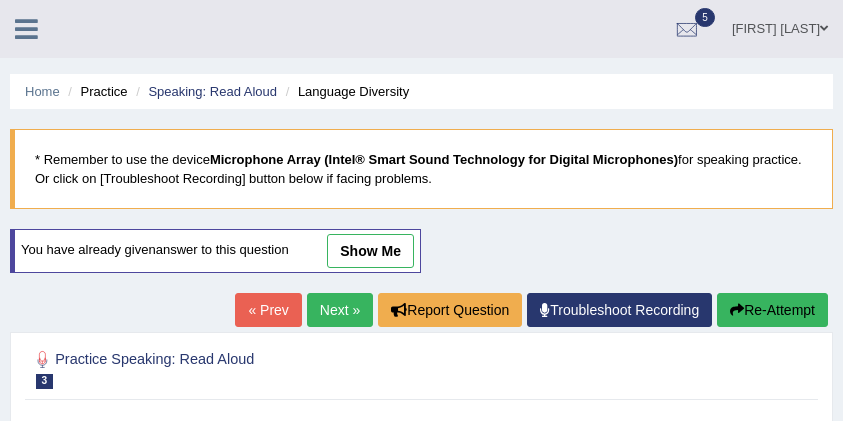 scroll, scrollTop: 110, scrollLeft: 0, axis: vertical 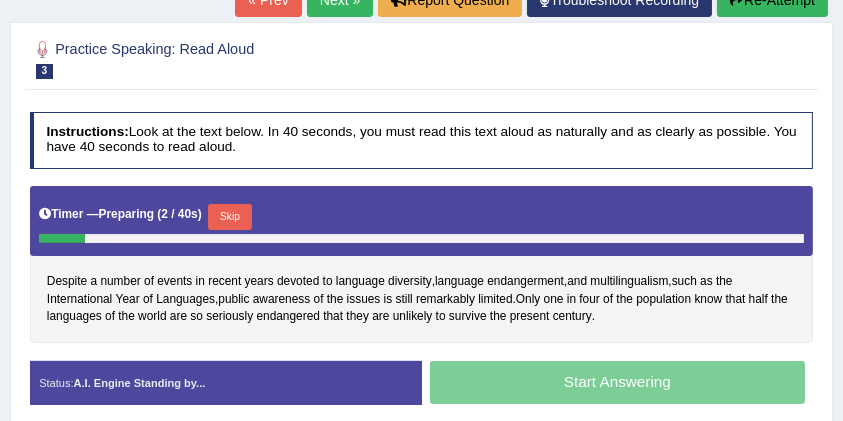 click on "Skip" at bounding box center (229, 217) 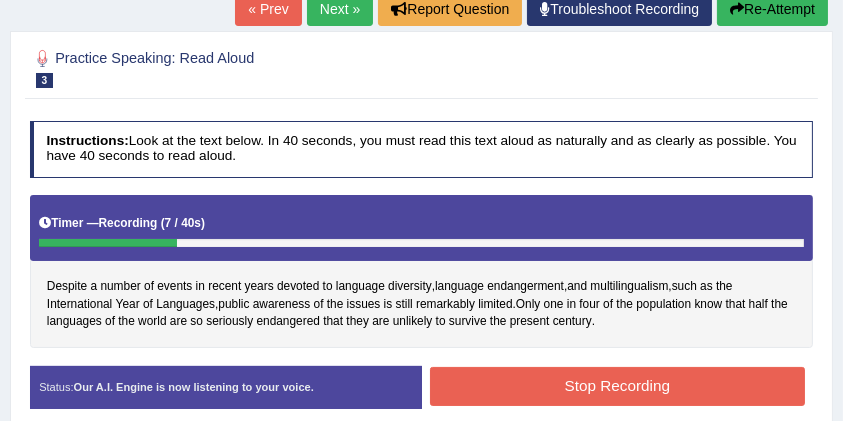 scroll, scrollTop: 228, scrollLeft: 0, axis: vertical 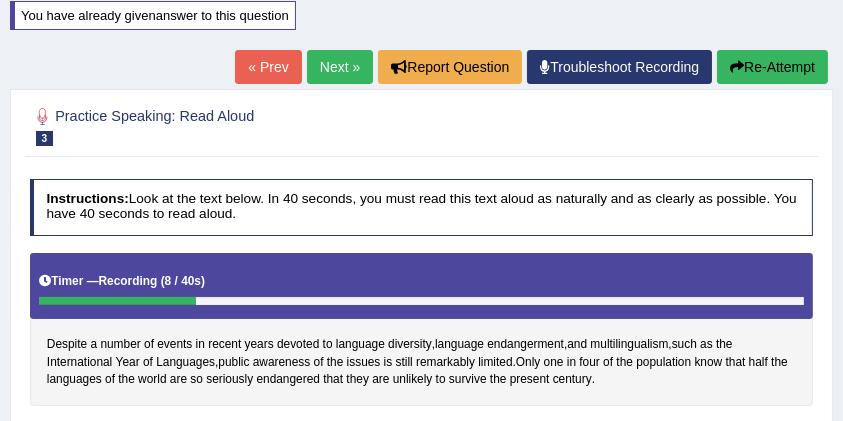 click on "Re-Attempt" at bounding box center (772, 67) 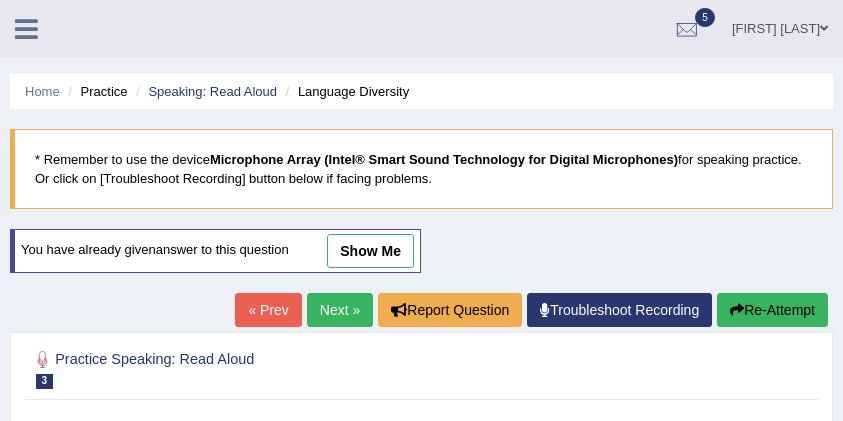 scroll, scrollTop: 228, scrollLeft: 0, axis: vertical 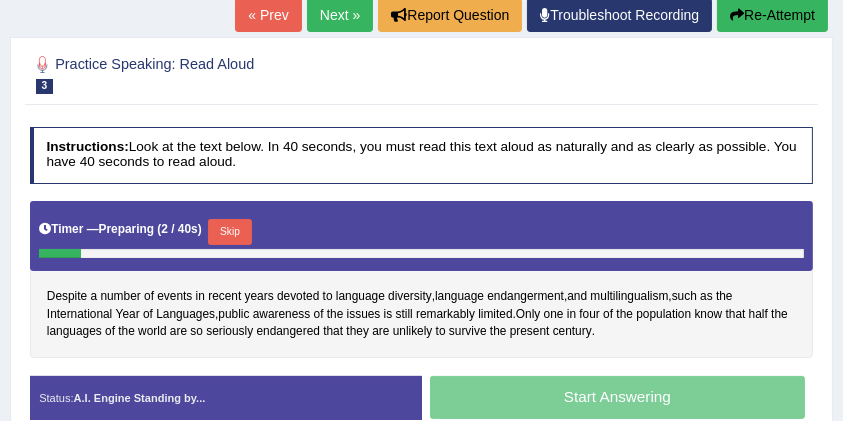 click on "Skip" at bounding box center (229, 232) 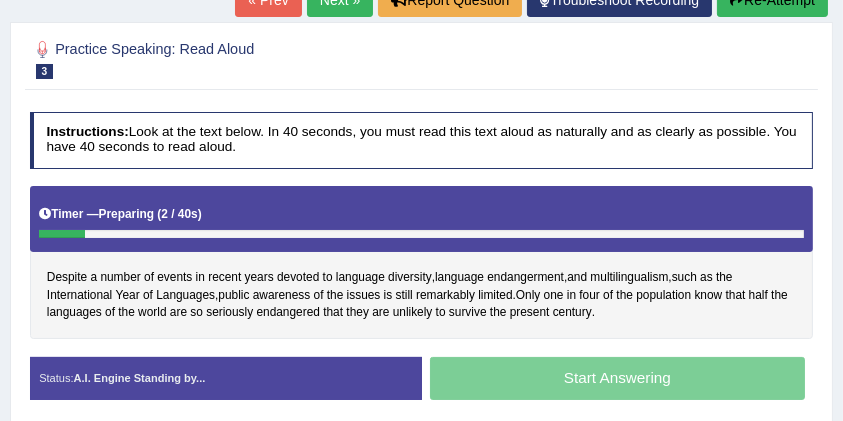scroll, scrollTop: 280, scrollLeft: 0, axis: vertical 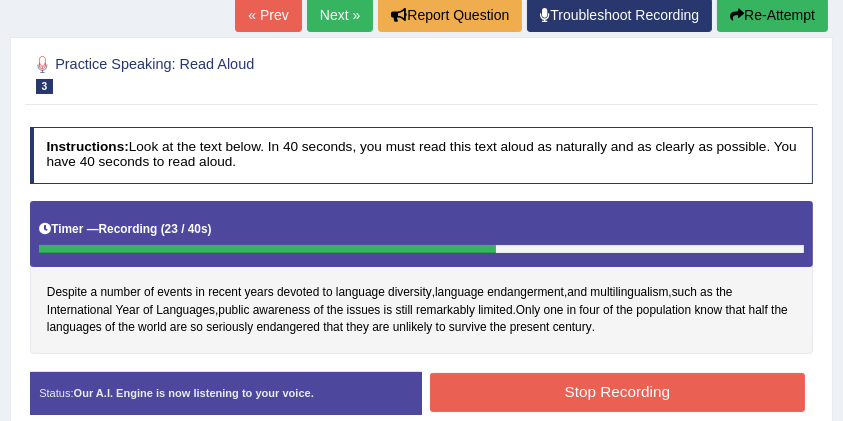 click on "Stop Recording" at bounding box center [617, 392] 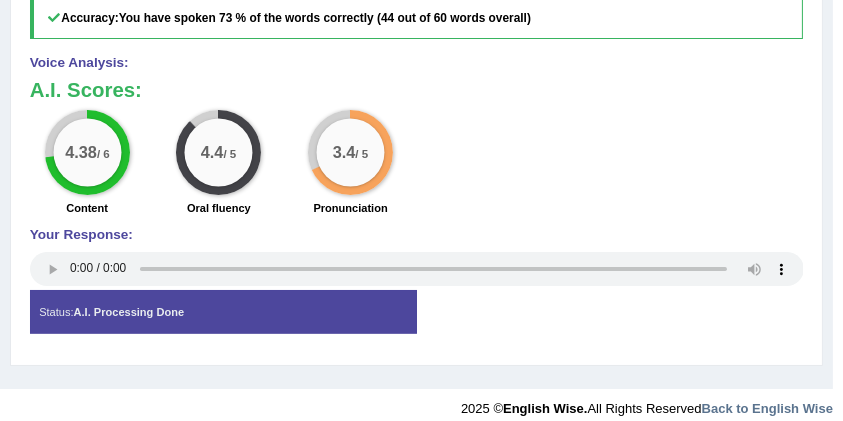 scroll, scrollTop: 905, scrollLeft: 0, axis: vertical 